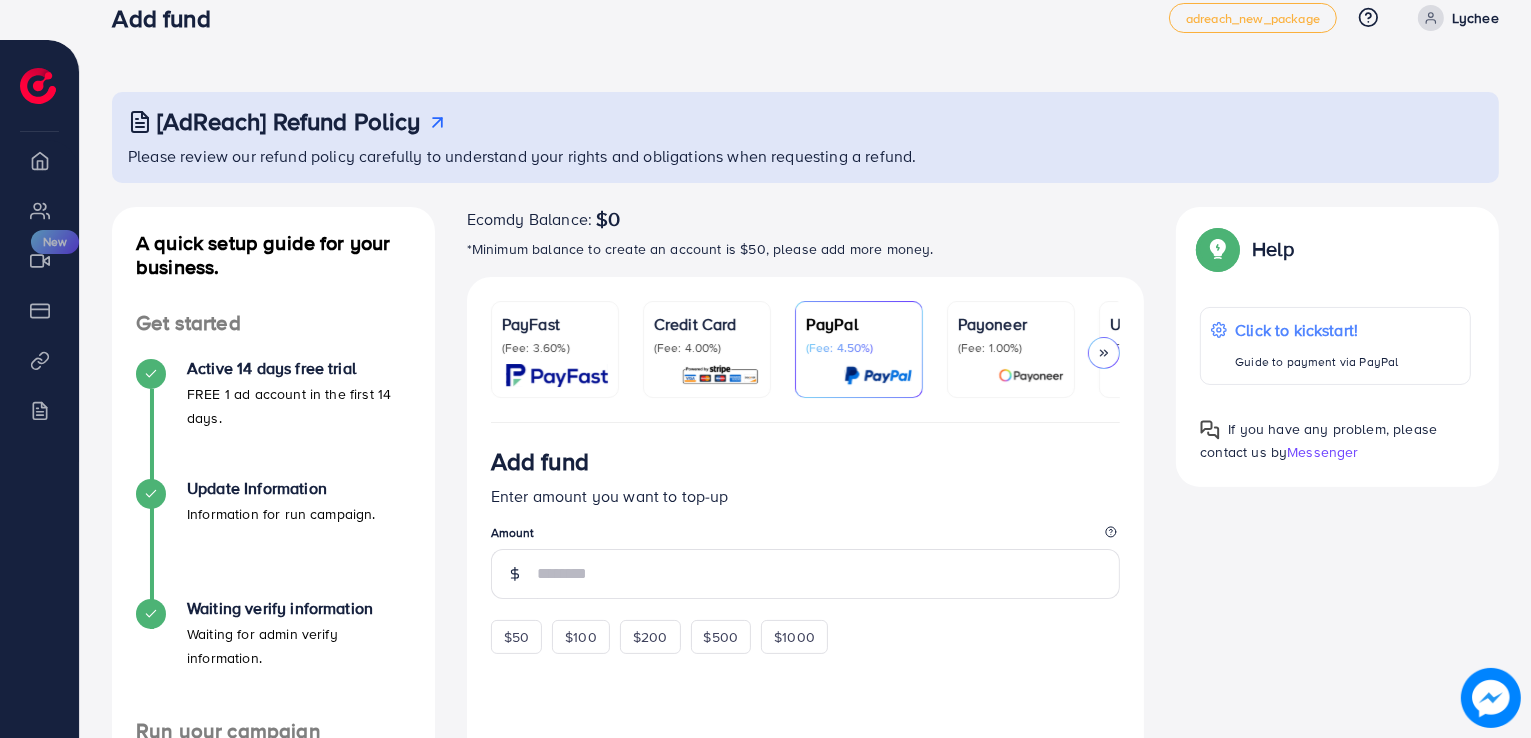 scroll, scrollTop: 75, scrollLeft: 0, axis: vertical 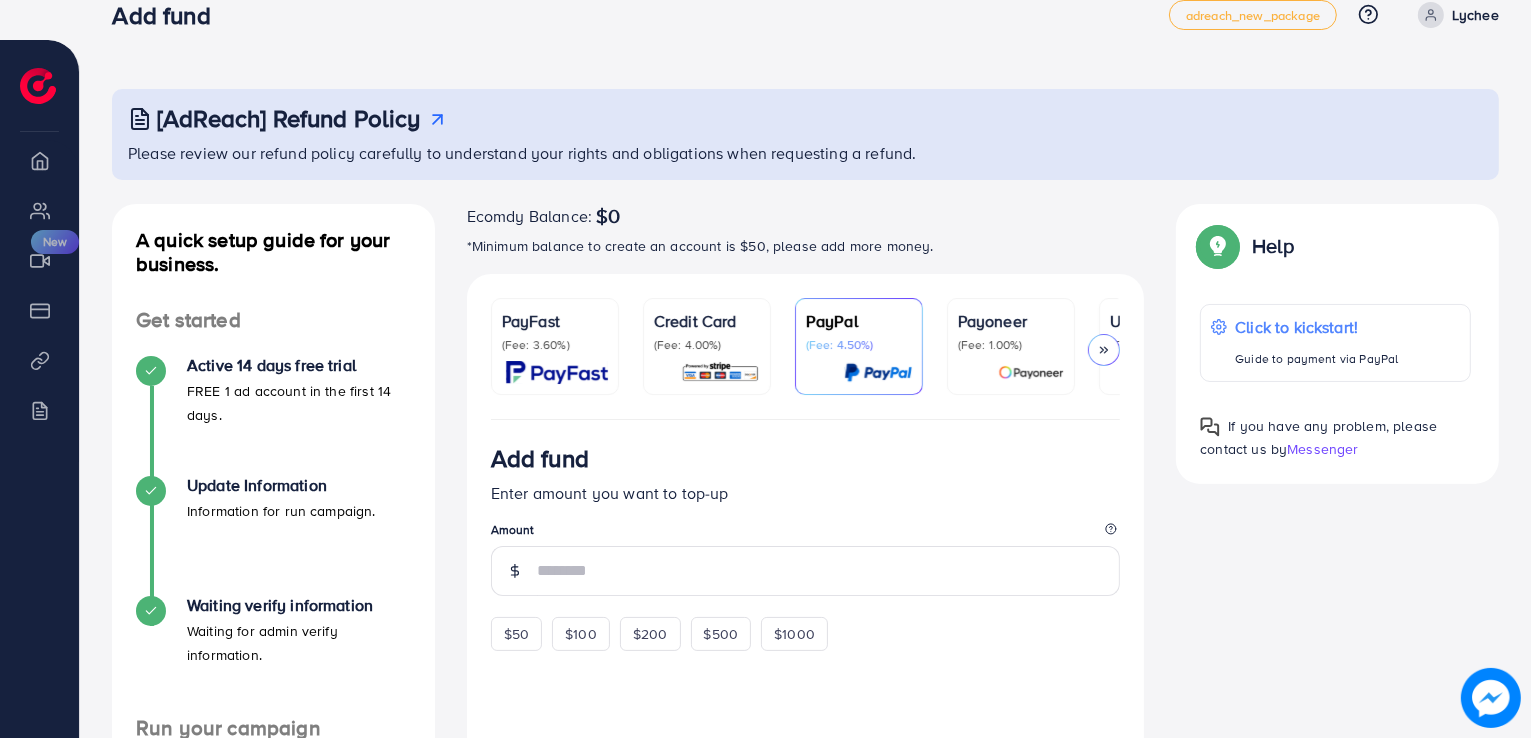 click at bounding box center (720, 372) 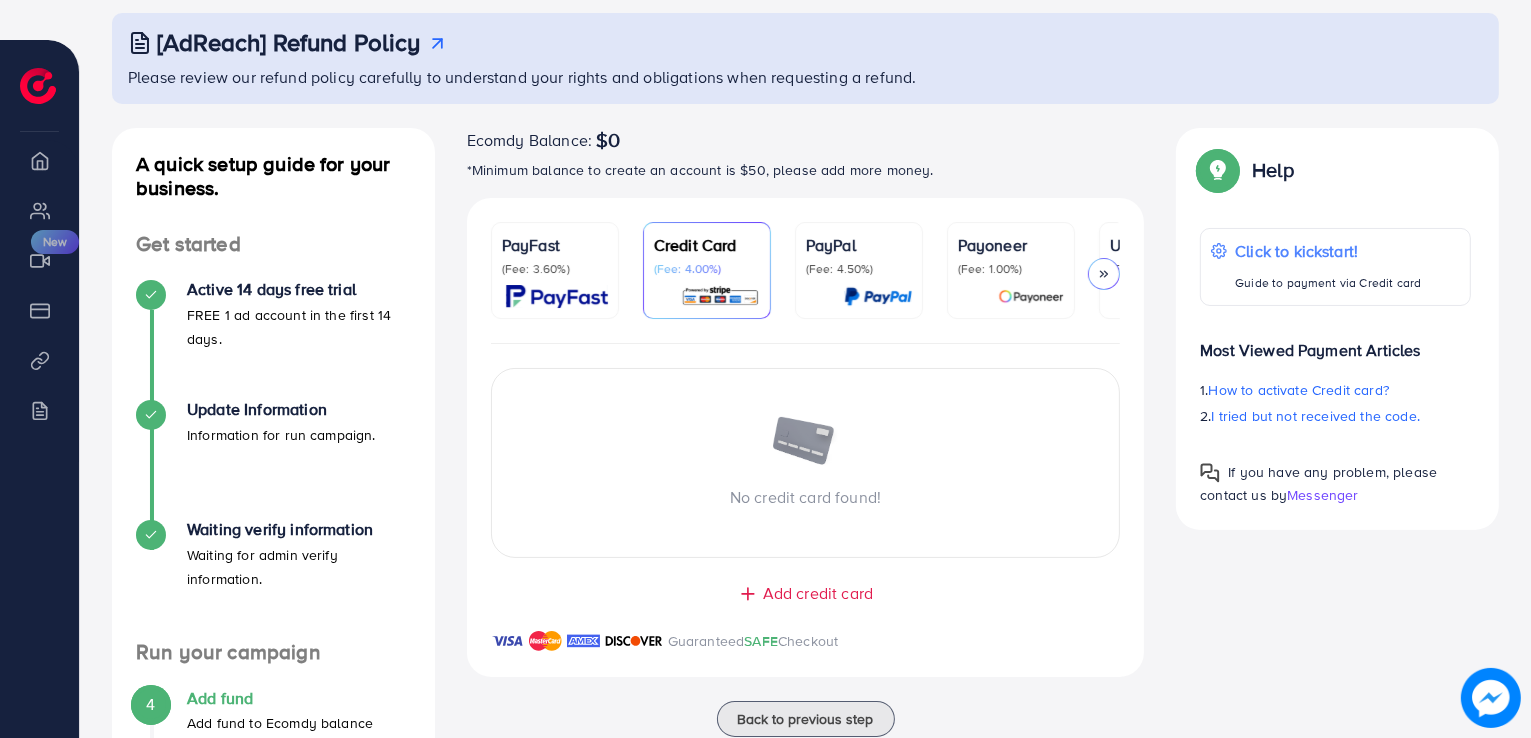 scroll, scrollTop: 152, scrollLeft: 0, axis: vertical 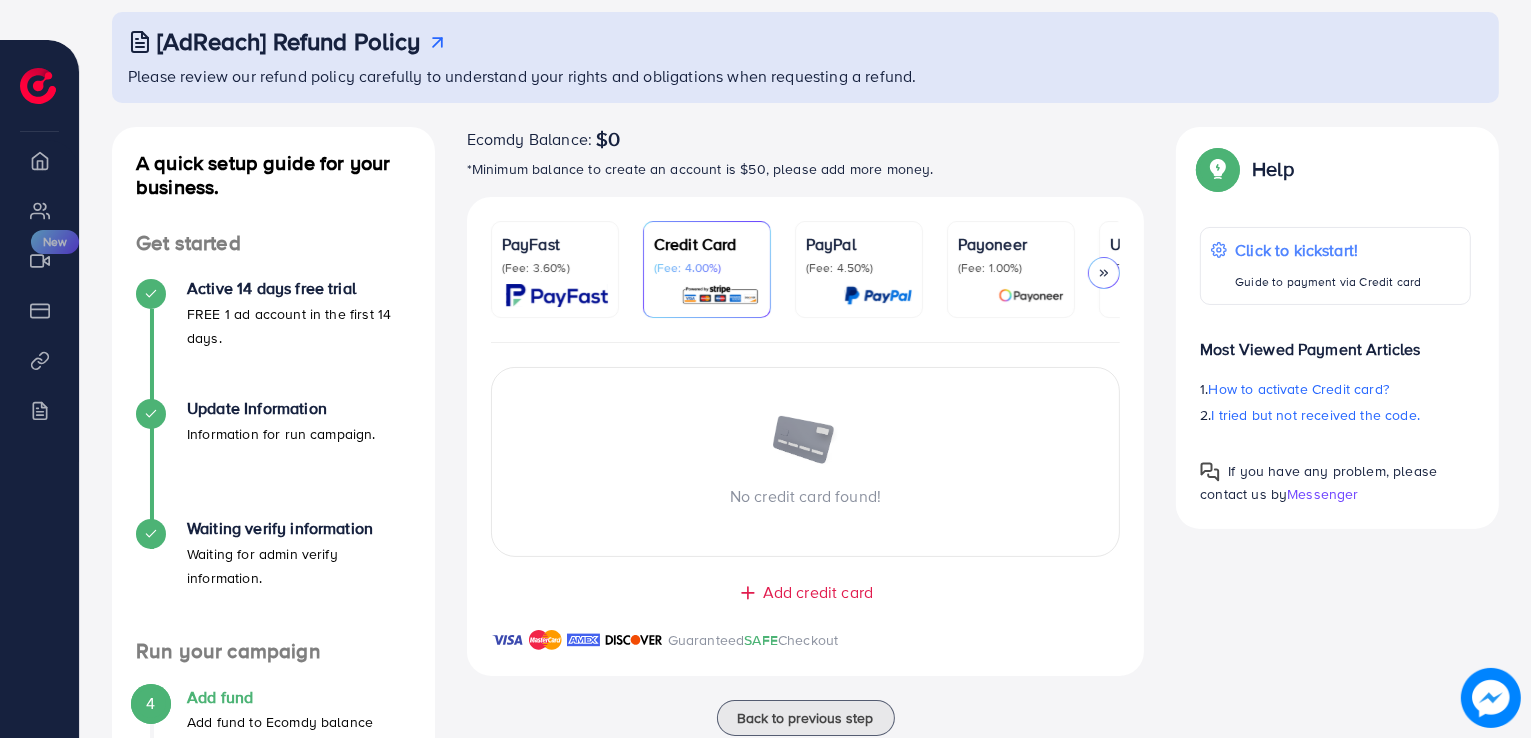 click on "PayFast   (Fee: 3.60%)   Credit Card   (Fee: 4.00%)   PayPal   (Fee: 4.50%)   Payoneer   (Fee: 1.00%)   USDT   (Fee: 0.00%)   Airwallex   (Fee: 0.00%)   Currency Code:   Merchant ID:   Merchant Name:   Token:   Success URL:   Failure URL:   Checkout URL:   Customer Email:   [EMAIL]  Customer Mobile:   [PHONE]  Transaction Amount:   Basket ID:   Transaction Date:  Add fund Enter amount you want to top-up Amount $50 $100 $200 $500 $1000  Pay now   Summary   Amount   --   Payment Method   --   Service charge   (3.00%)   --   Subtotal   --   Converted subtotal   --   PayFast fee   (3.60%)   --   Total Amount   --   If you have any problem, please contact us by   Messenger   Top-up Success!   Thanks you for your purchase. Please check your balance again.   Summary   Client   Lychee   Amount   0 USD   Payment Method      Service charge  0 USD  Credit card fee  0 USD  Total Amount = Amount + Service charge  + Credit card fee    0 USD   Recharge   Show me Ad Account  No credit card found! Add credit card  Guaranteed  SAFE  Checkout" at bounding box center (806, 448) 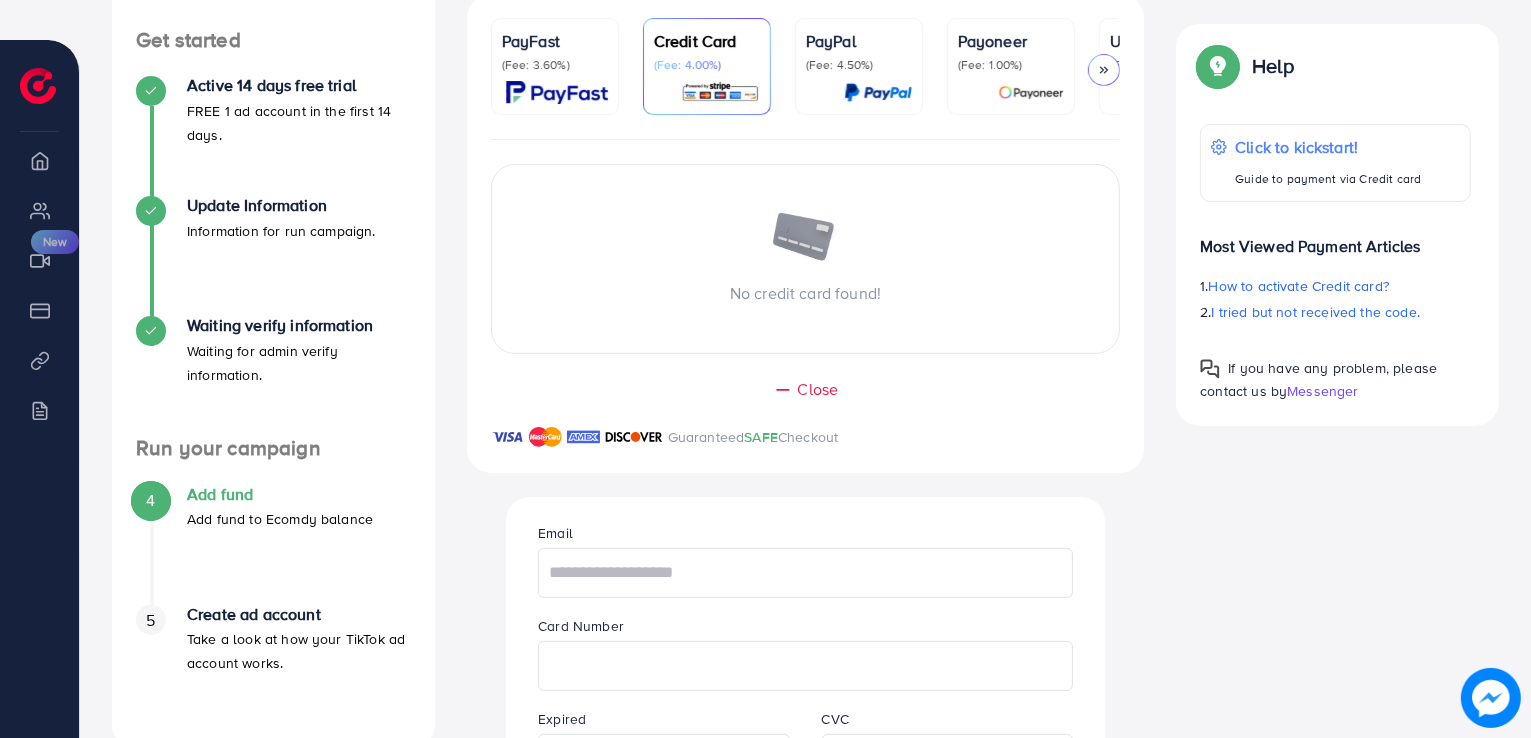 scroll, scrollTop: 356, scrollLeft: 0, axis: vertical 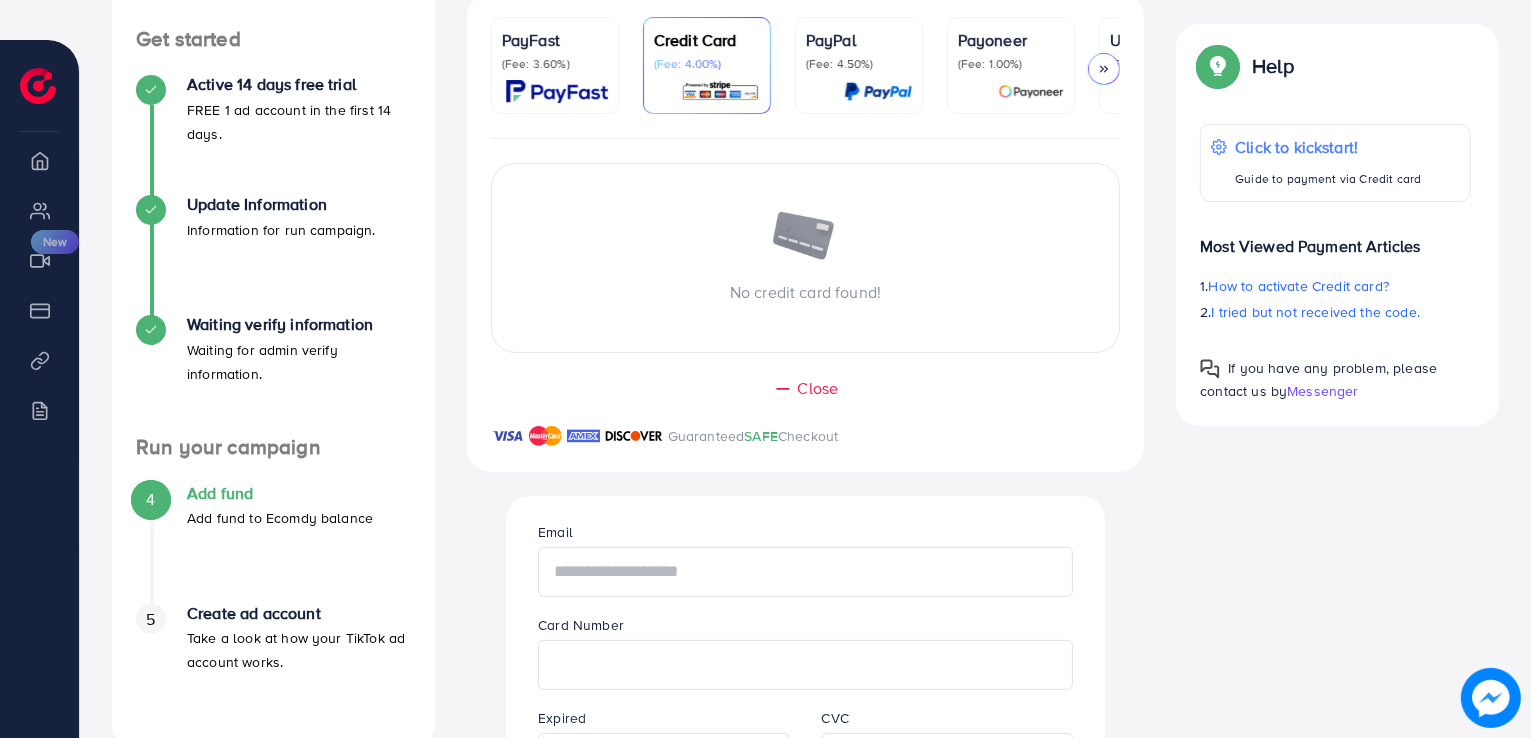 click at bounding box center (805, 572) 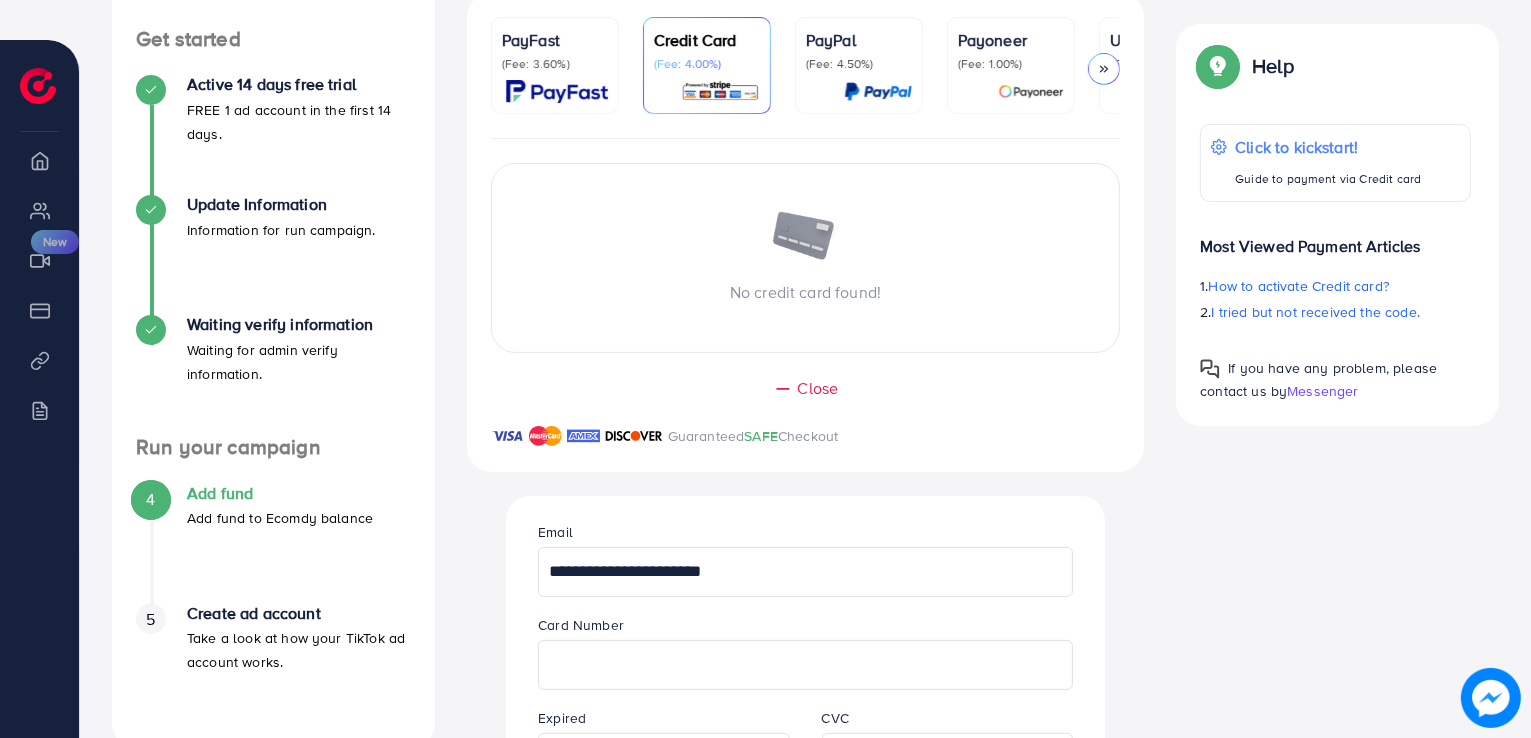 type on "**********" 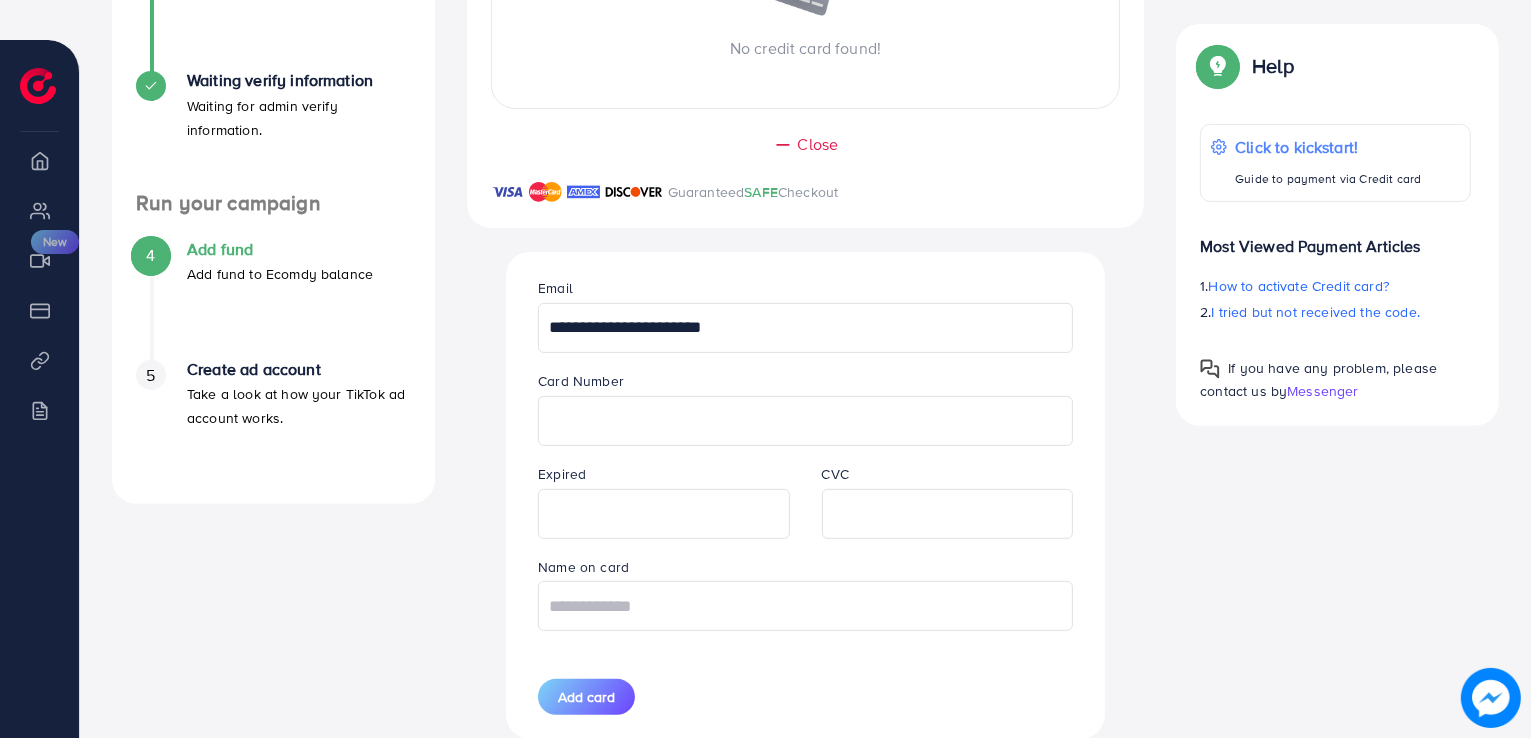 click on "**********" at bounding box center (805, 495) 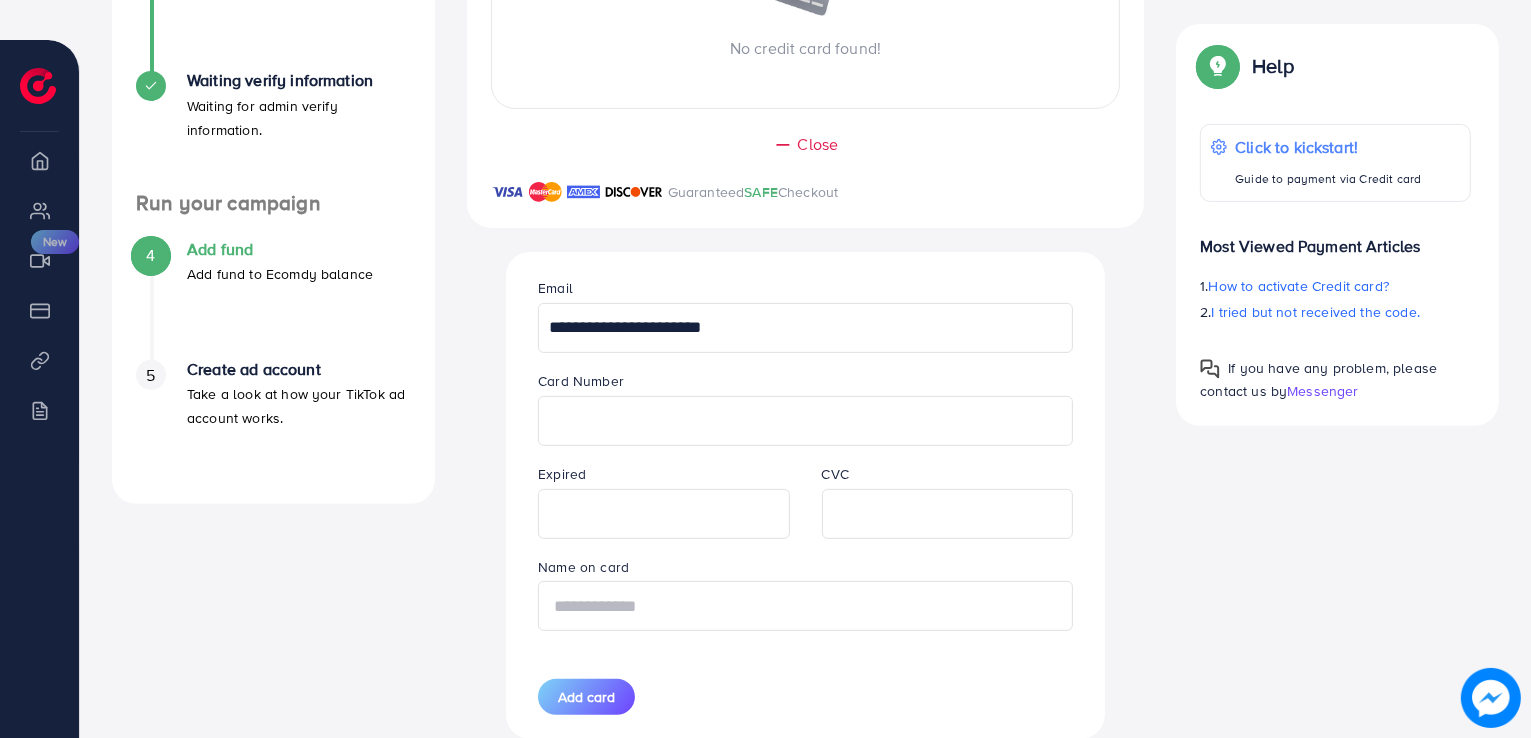 click at bounding box center [805, 606] 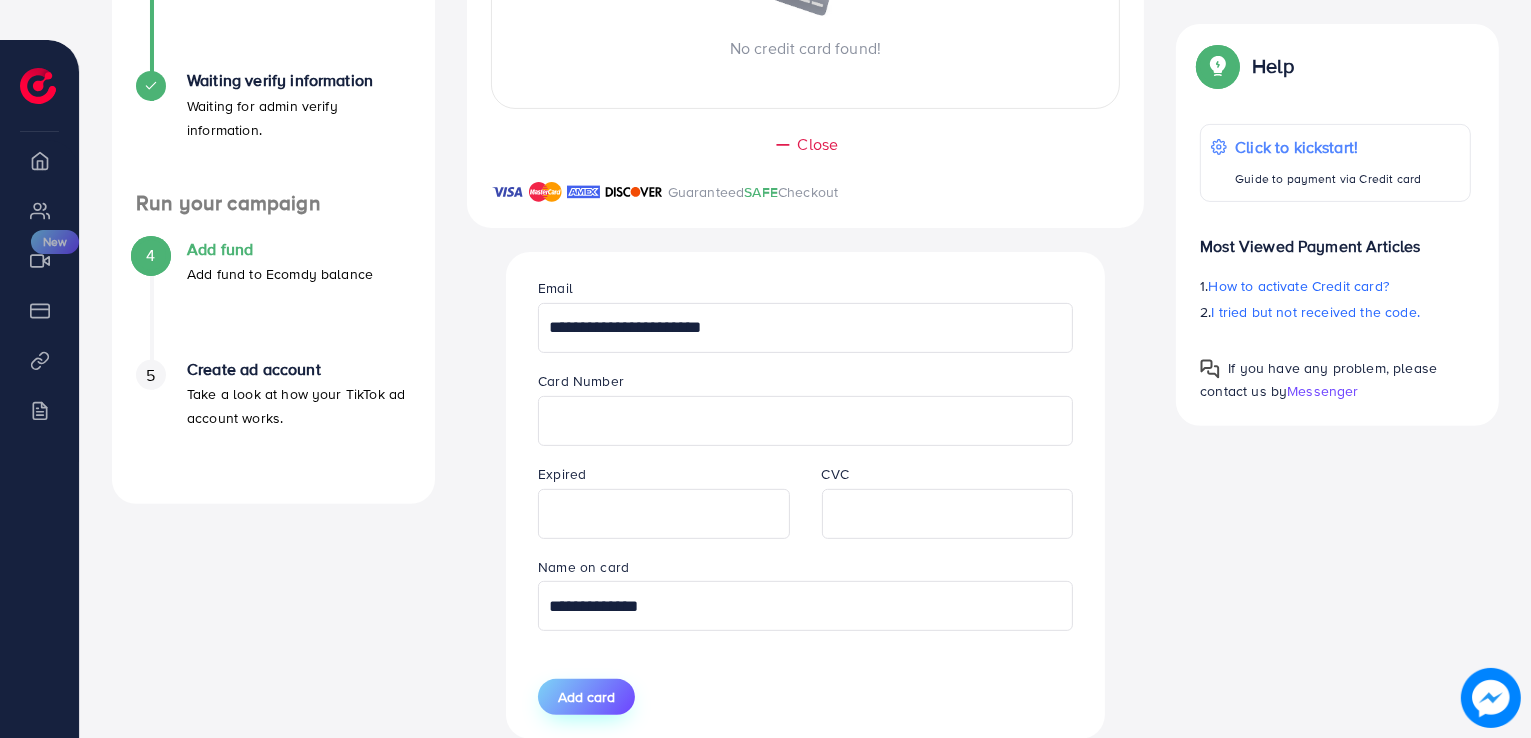 type on "**********" 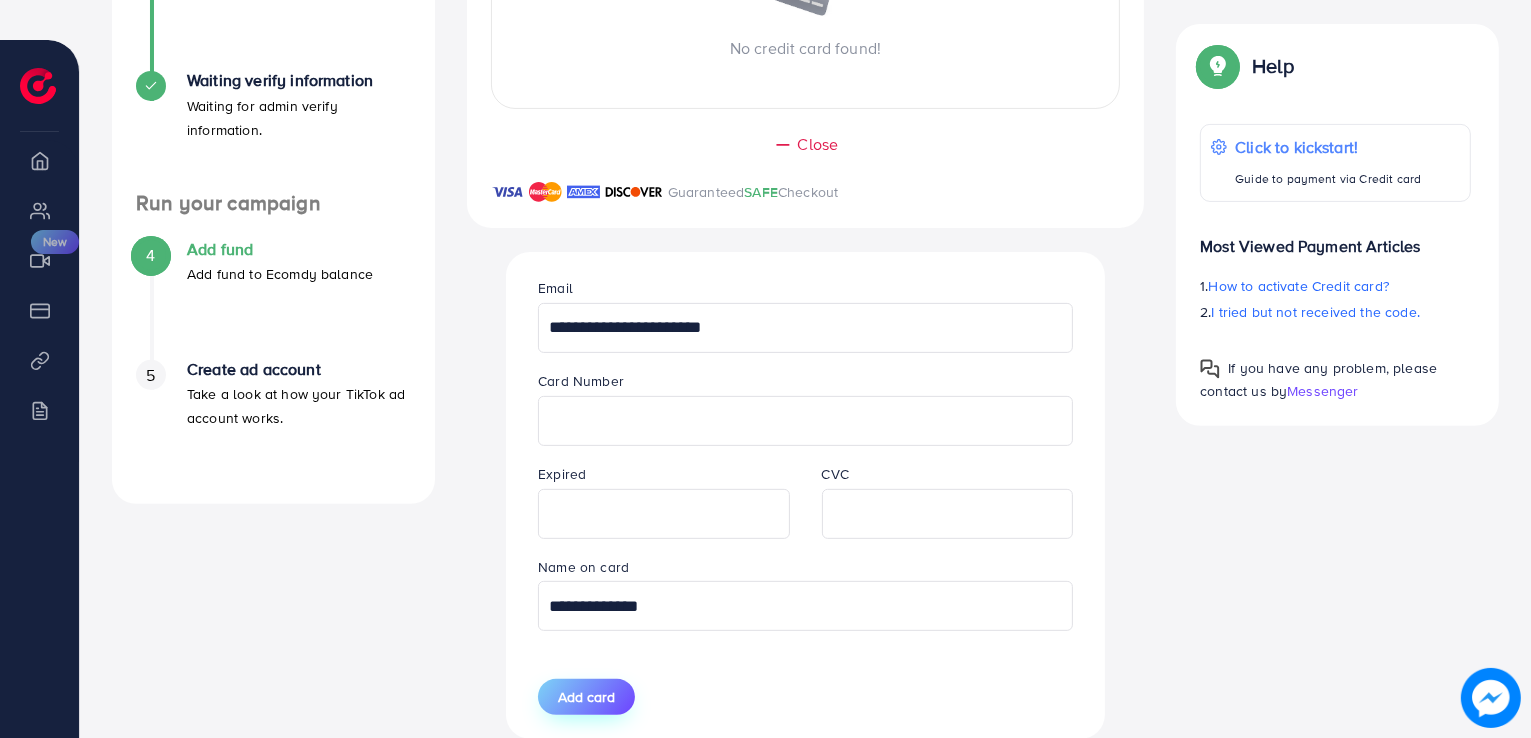 click on "Add card" at bounding box center [586, 697] 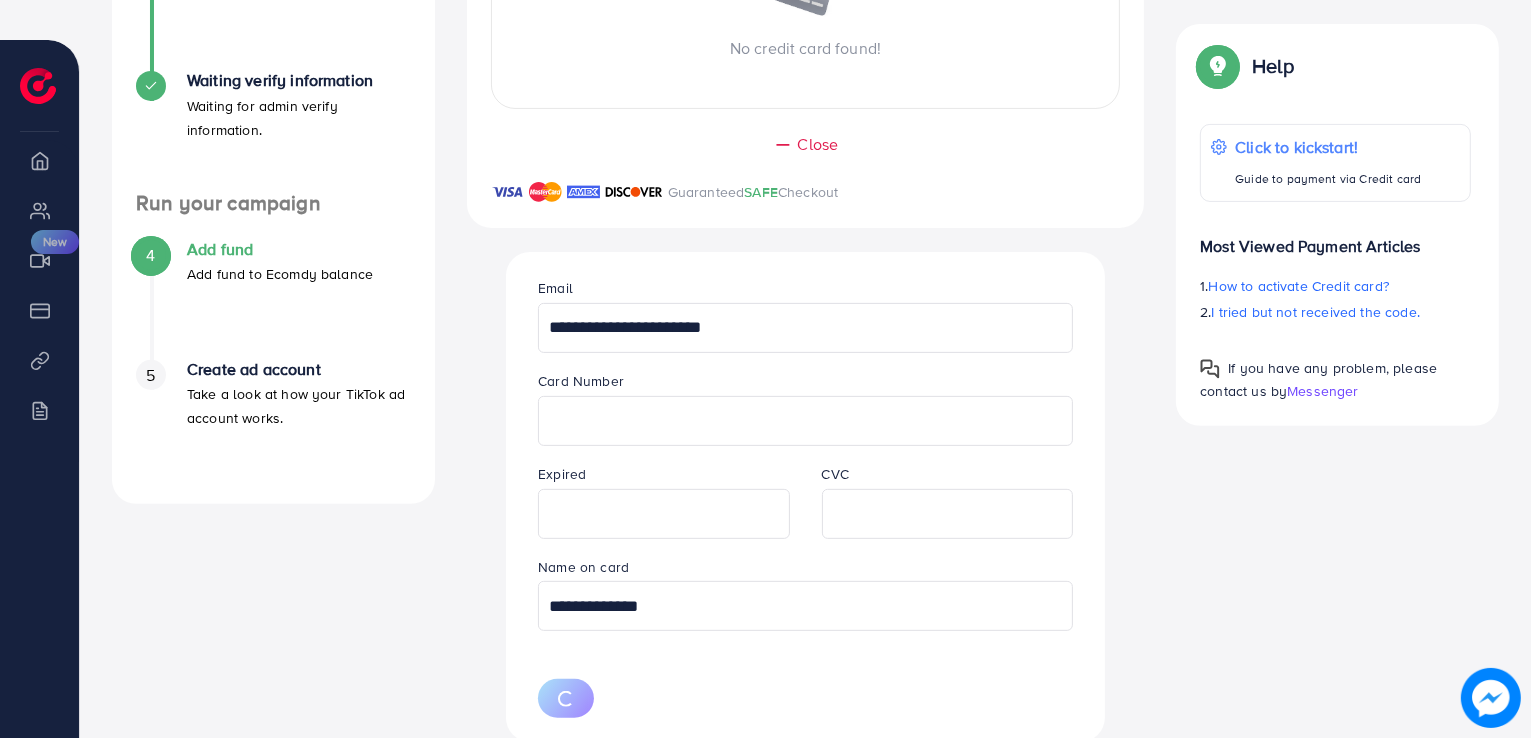 type 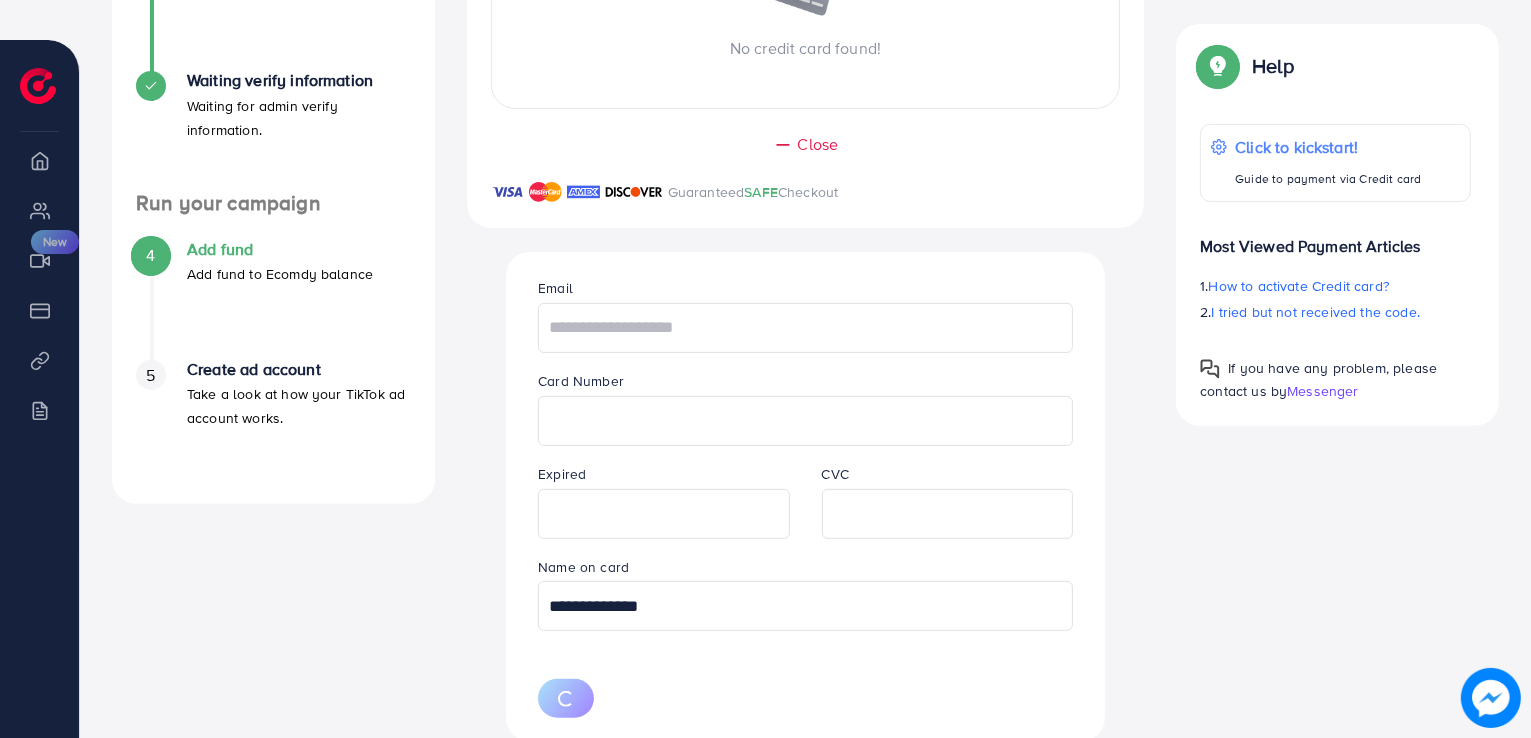 type 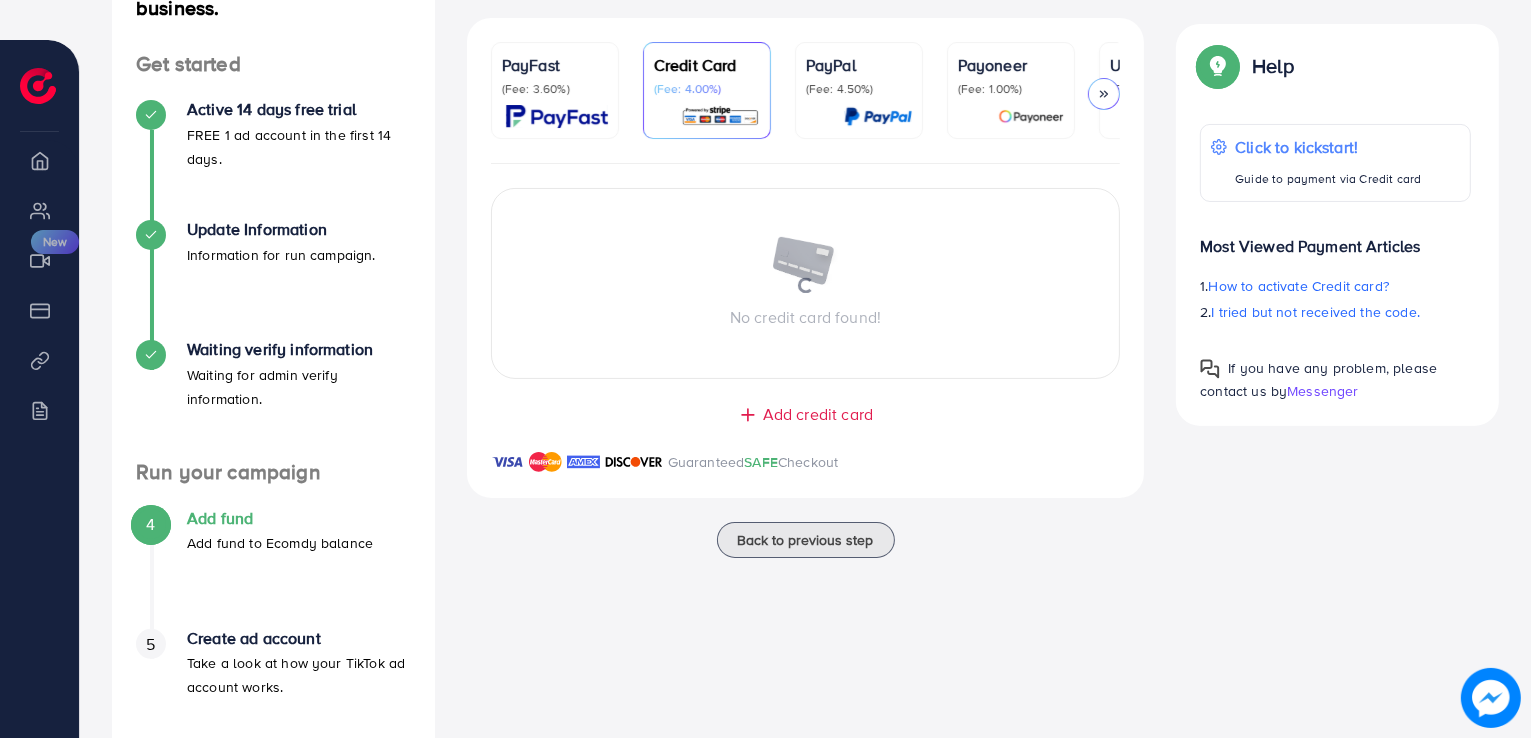 scroll, scrollTop: 332, scrollLeft: 0, axis: vertical 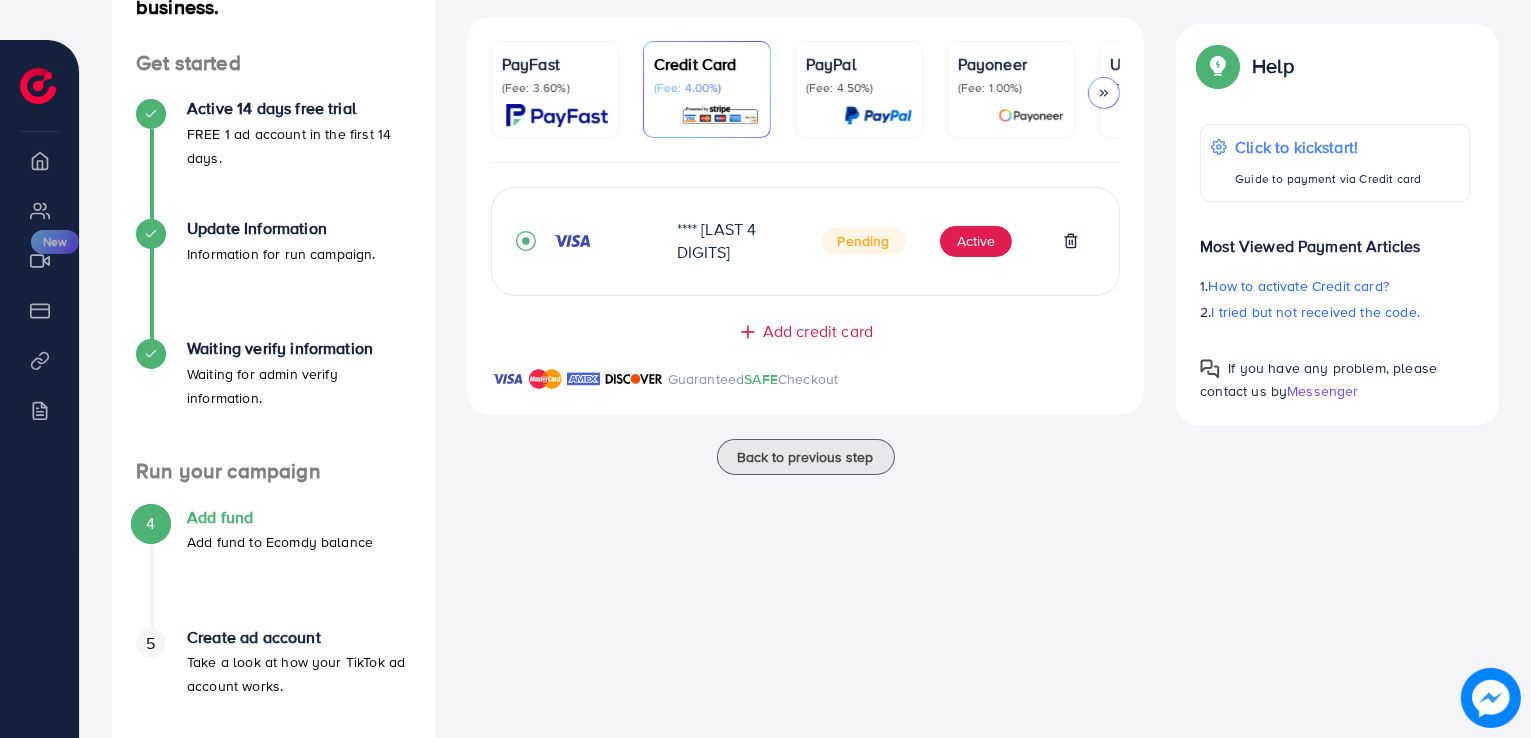 click on "4" at bounding box center [151, 523] 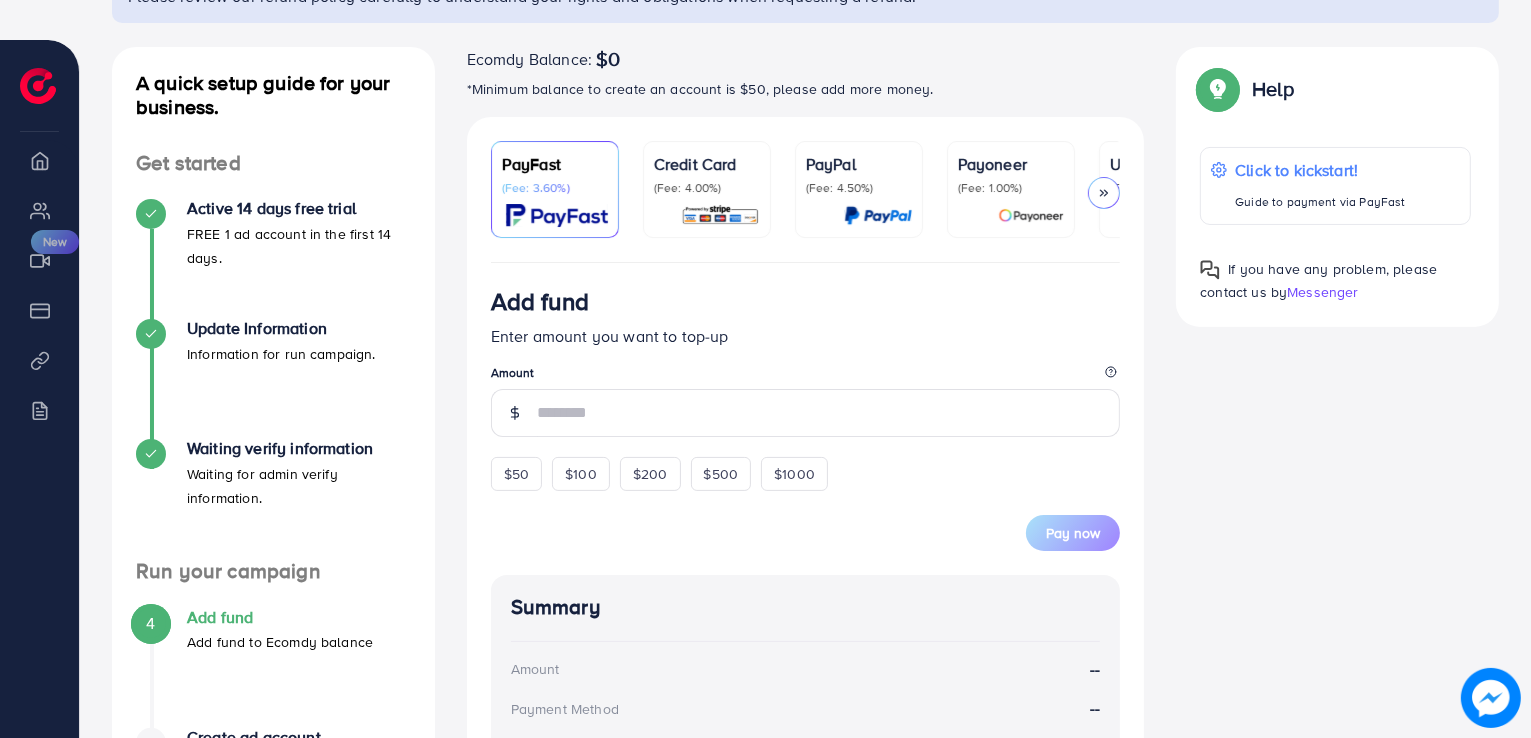 scroll, scrollTop: 236, scrollLeft: 0, axis: vertical 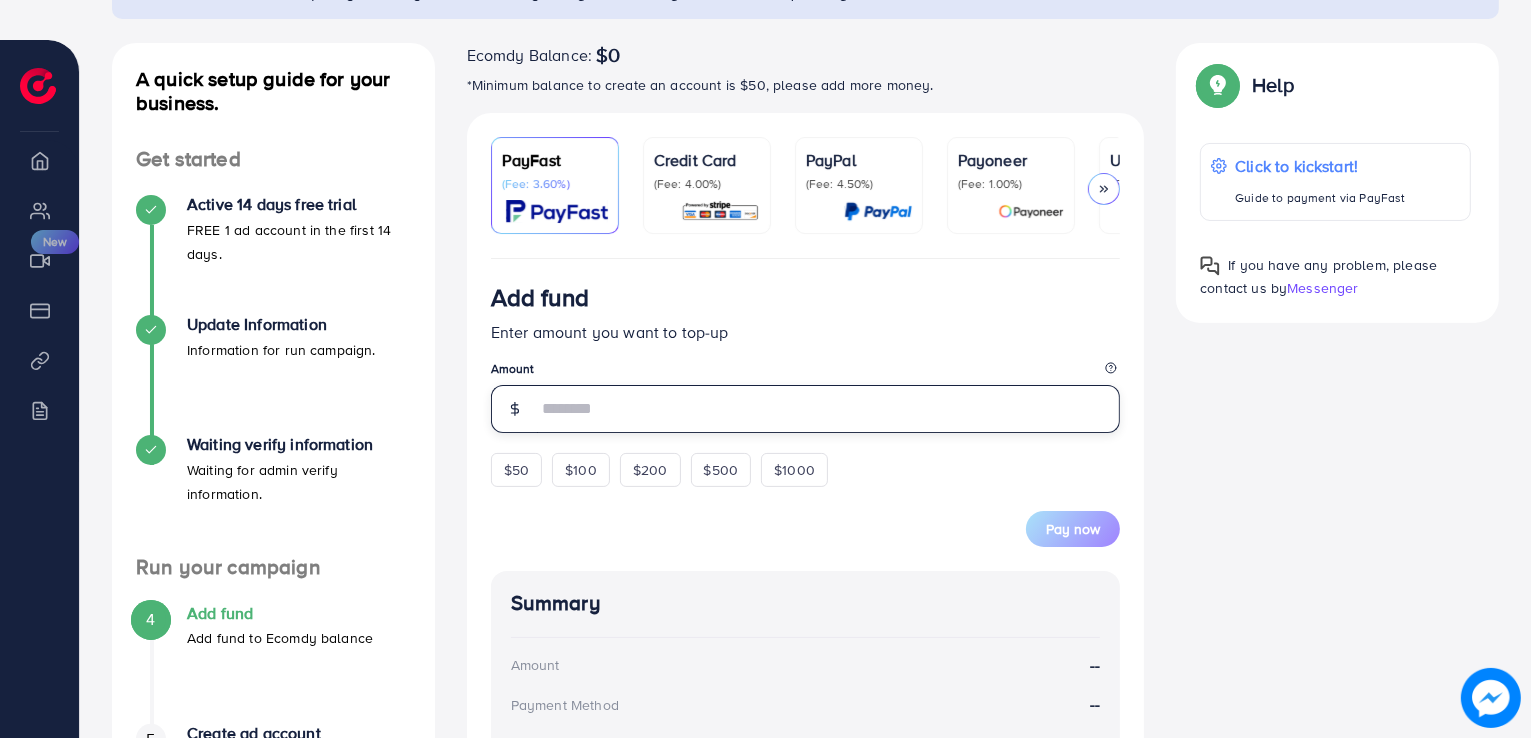 click at bounding box center (829, 409) 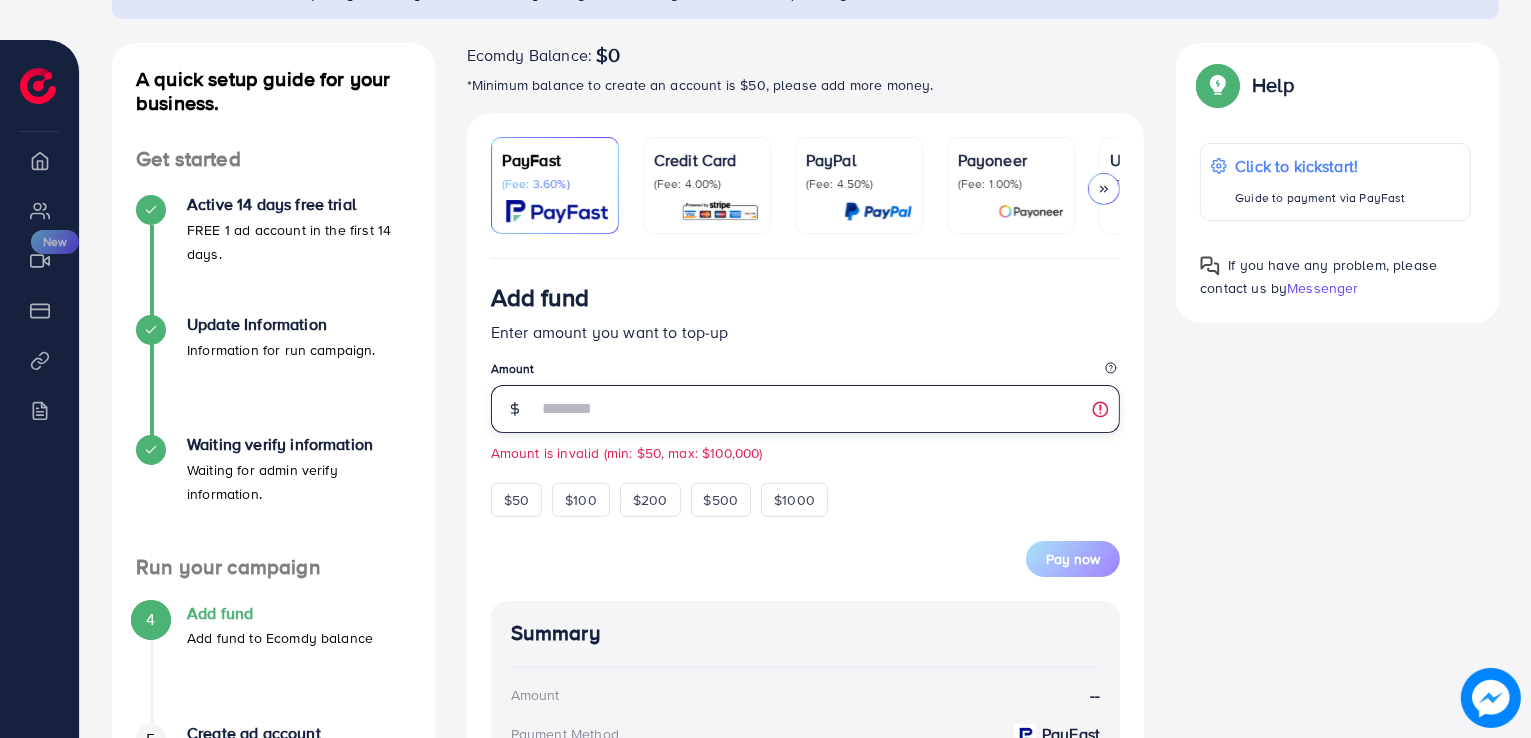 type on "*" 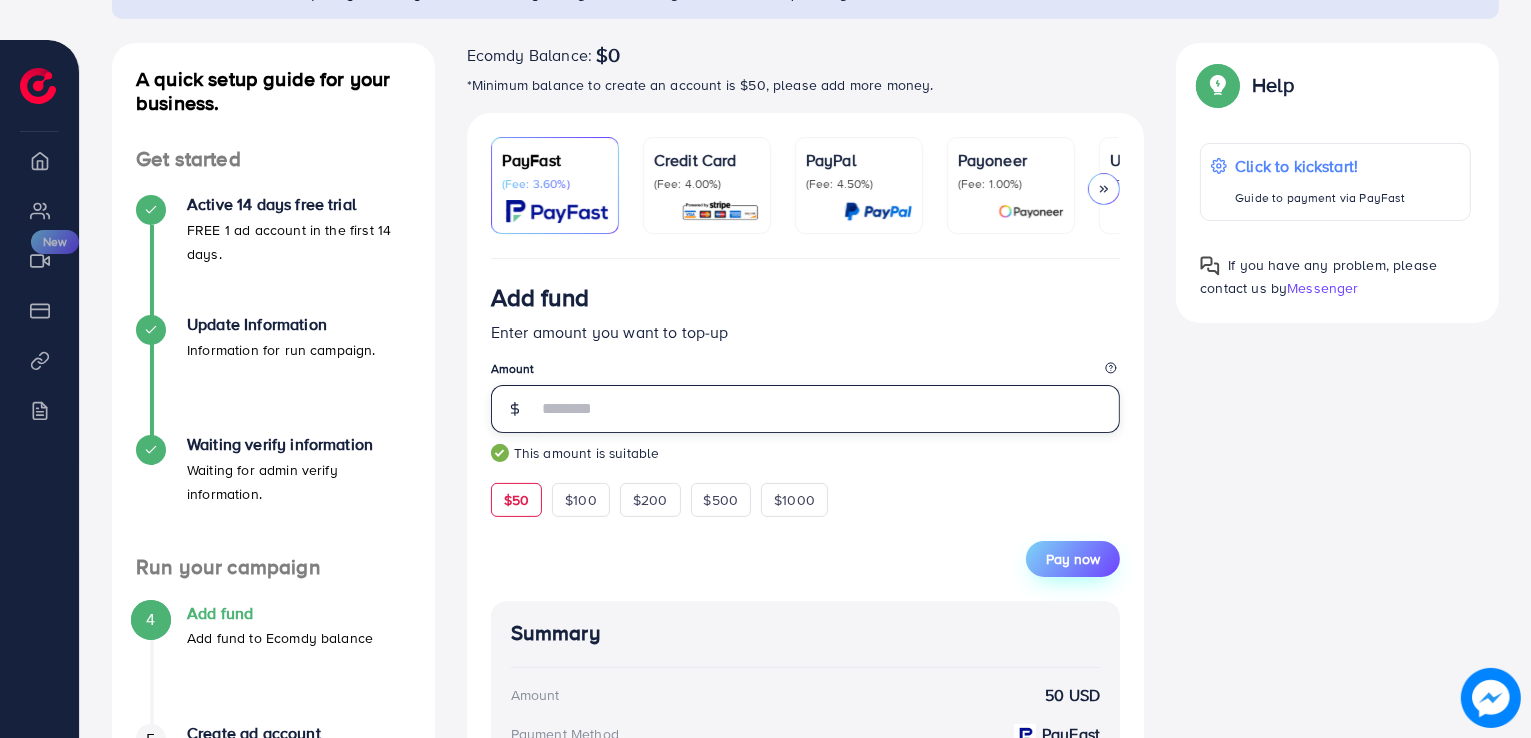 type on "**" 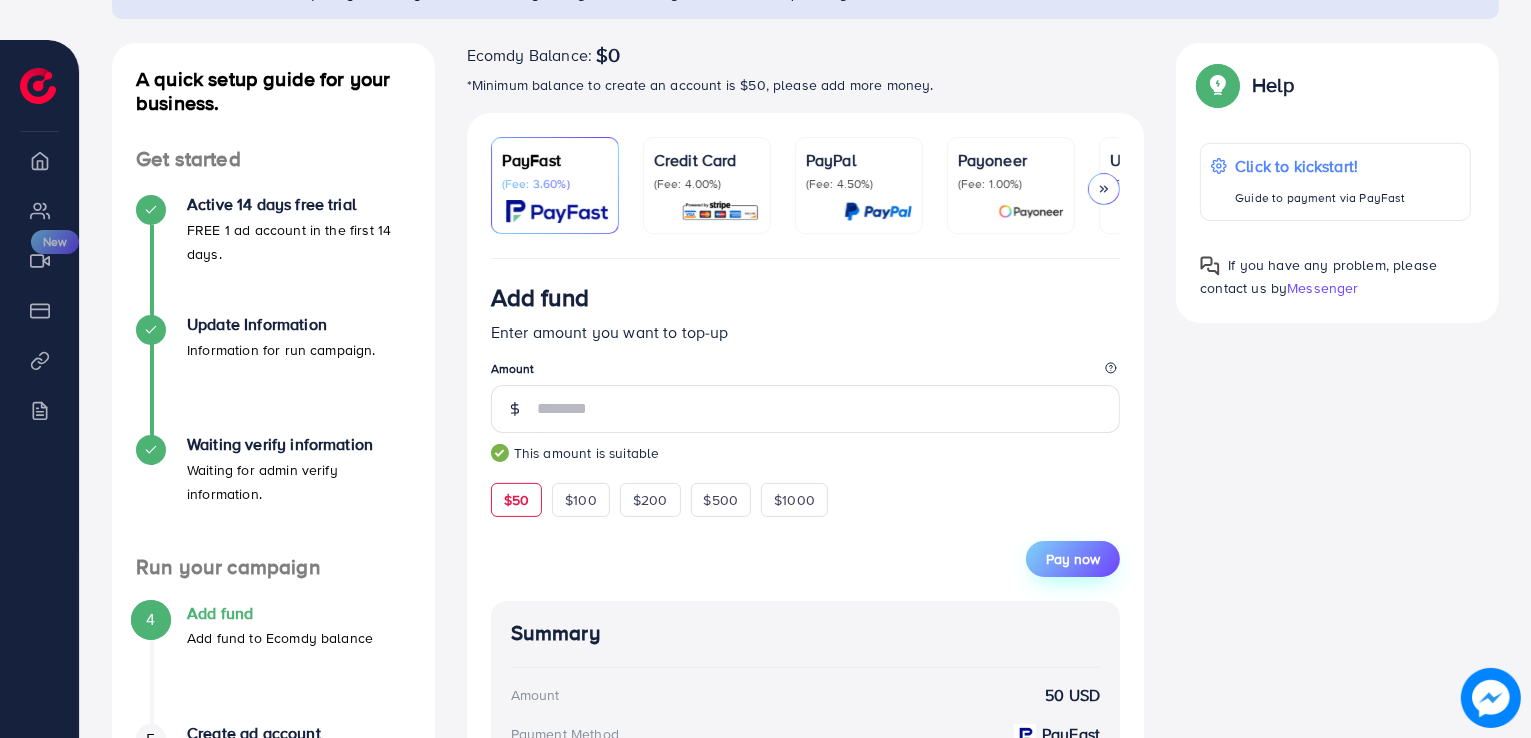 click on "Pay now" at bounding box center (1073, 559) 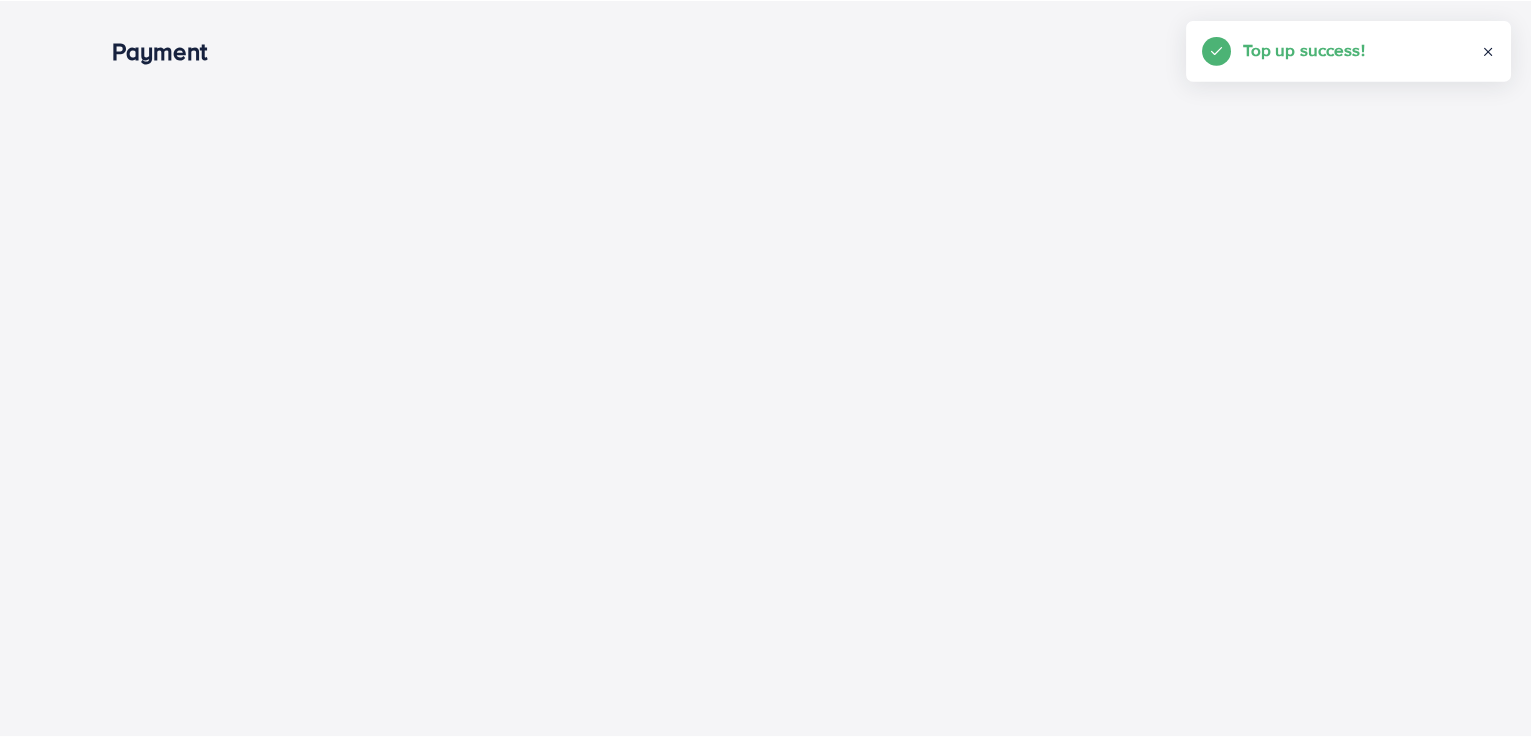 scroll, scrollTop: 0, scrollLeft: 0, axis: both 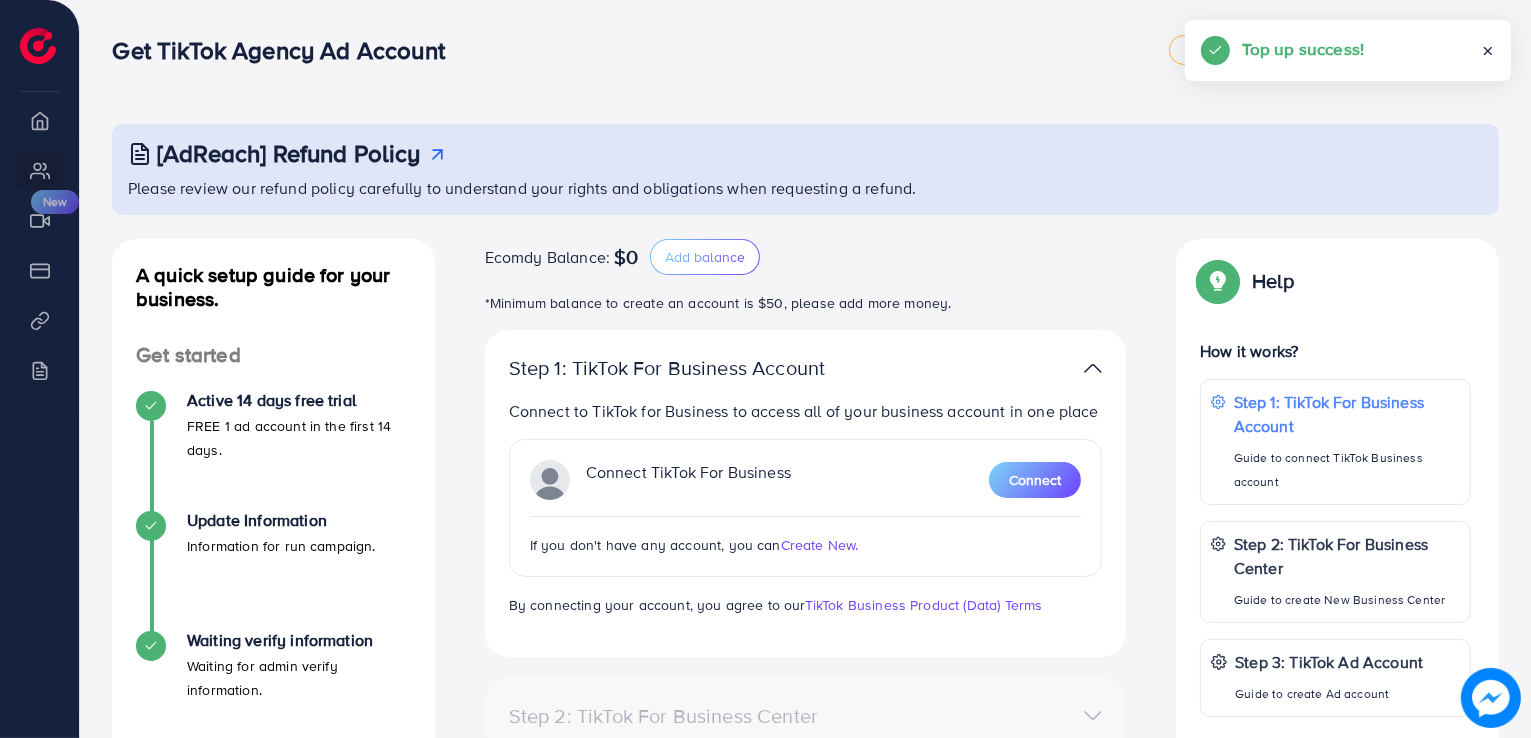 click 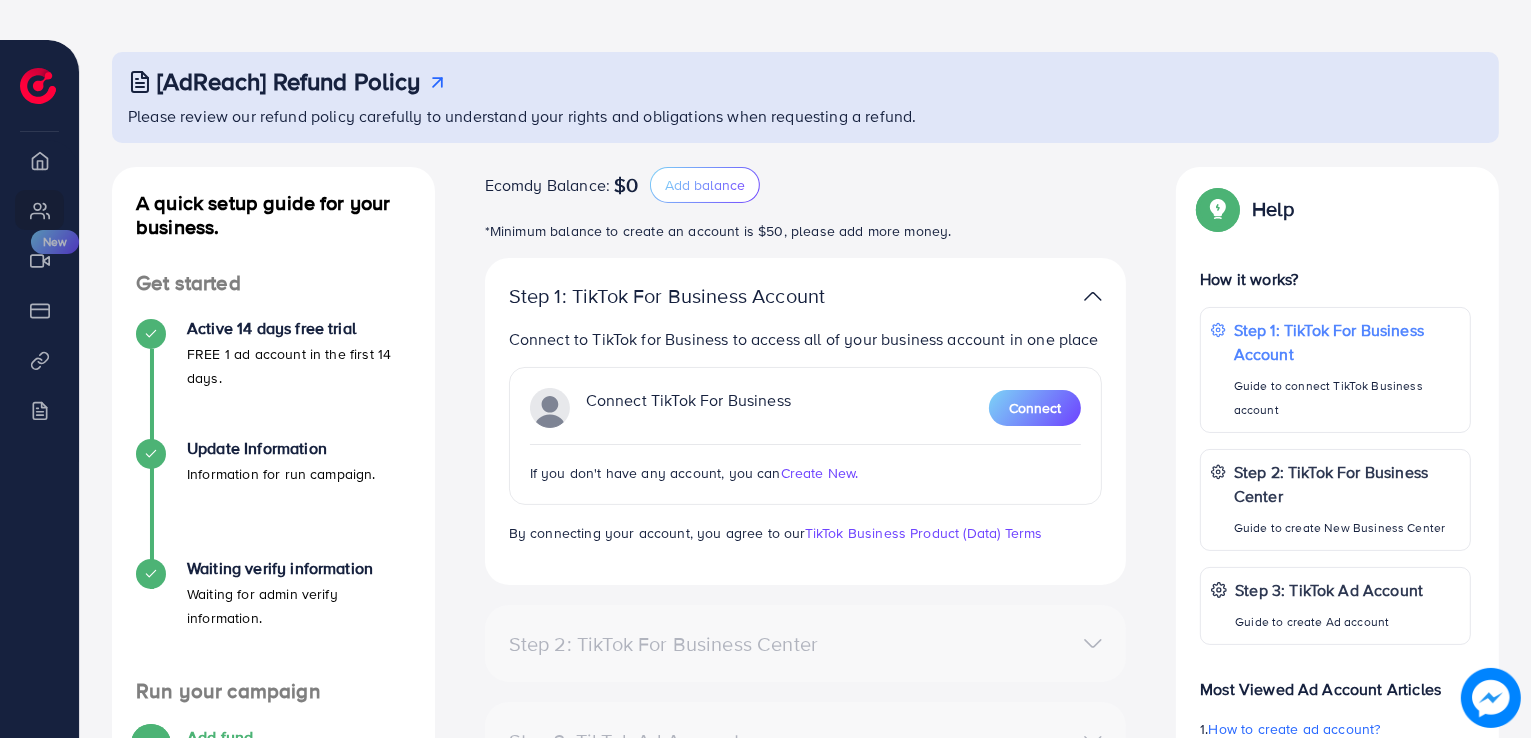 scroll, scrollTop: 112, scrollLeft: 0, axis: vertical 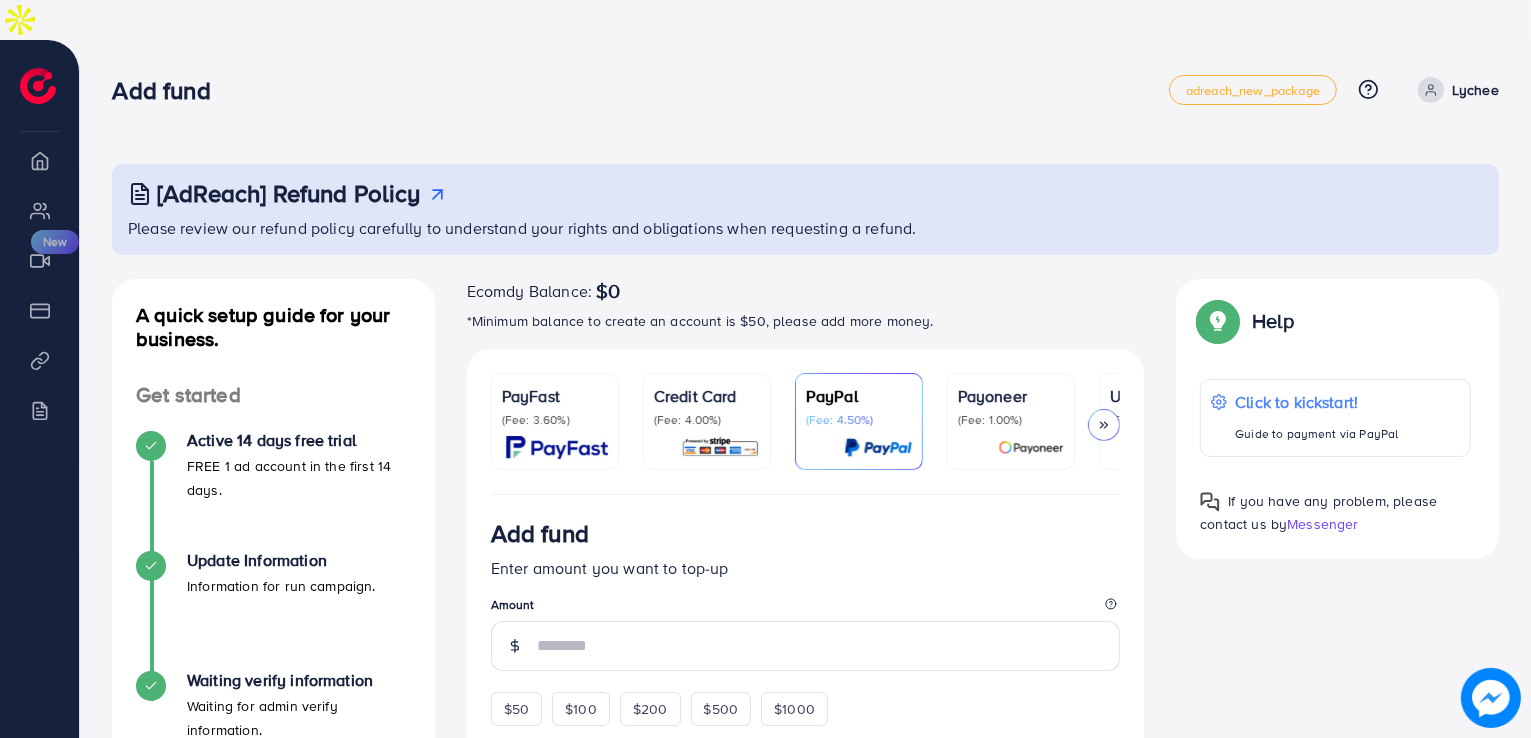 click 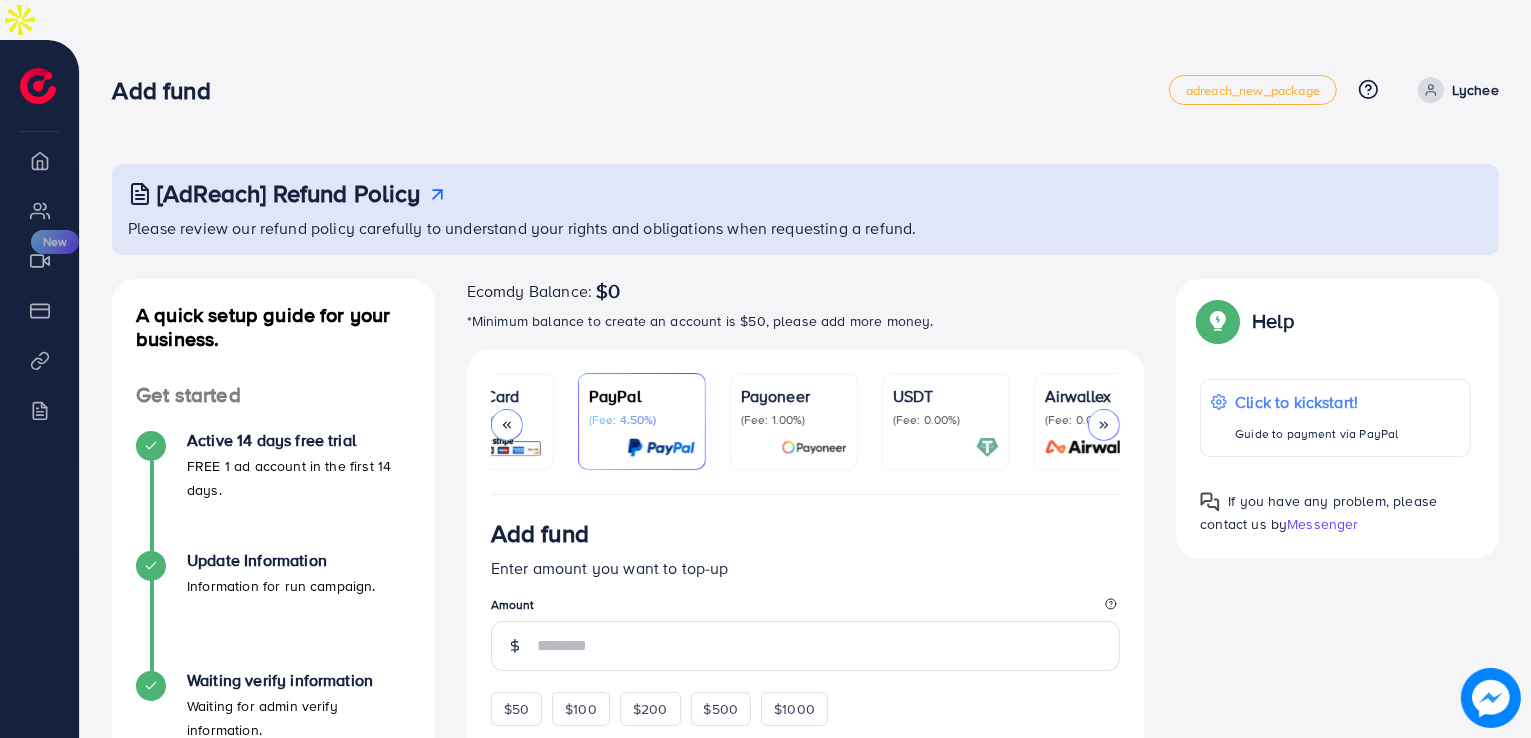 scroll, scrollTop: 0, scrollLeft: 258, axis: horizontal 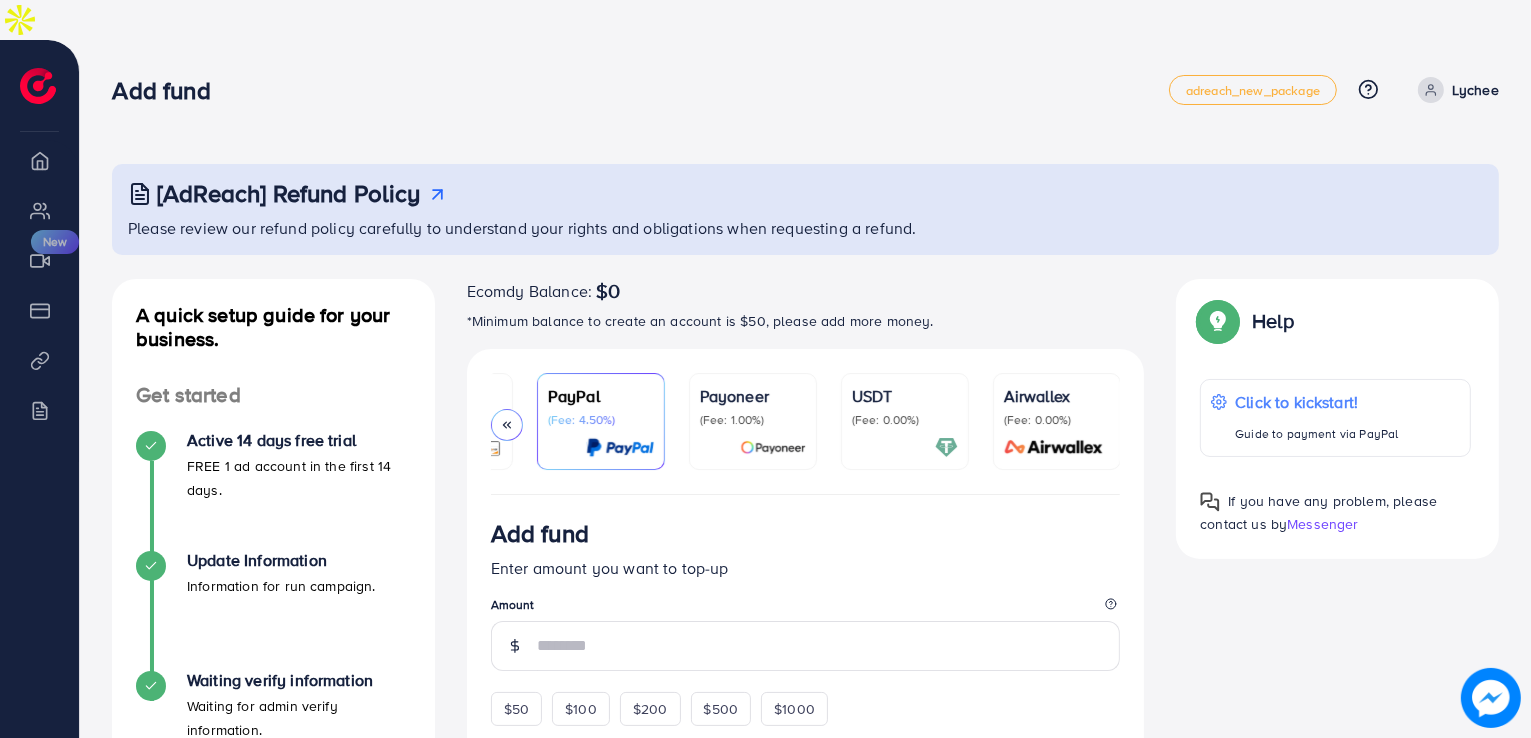 click 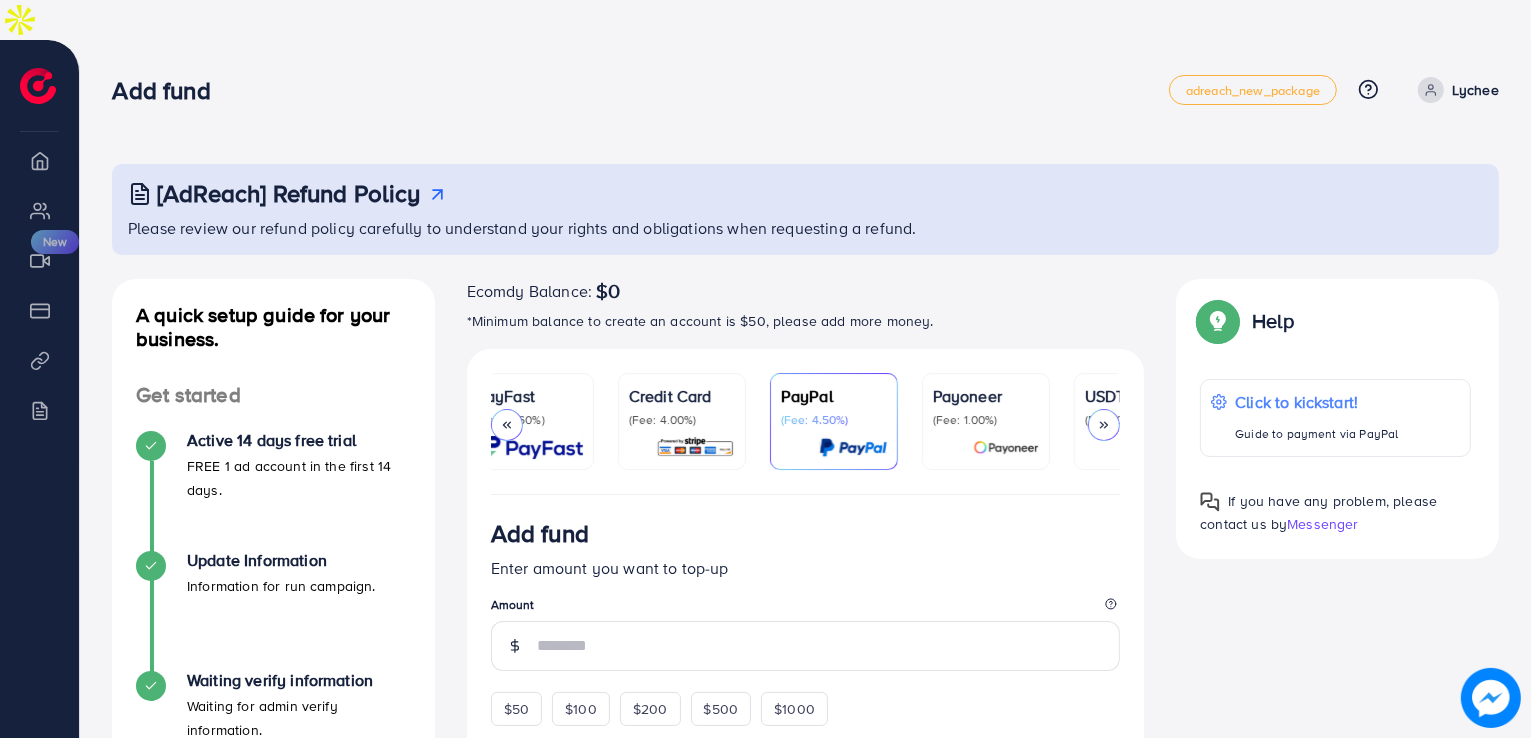 scroll, scrollTop: 0, scrollLeft: 0, axis: both 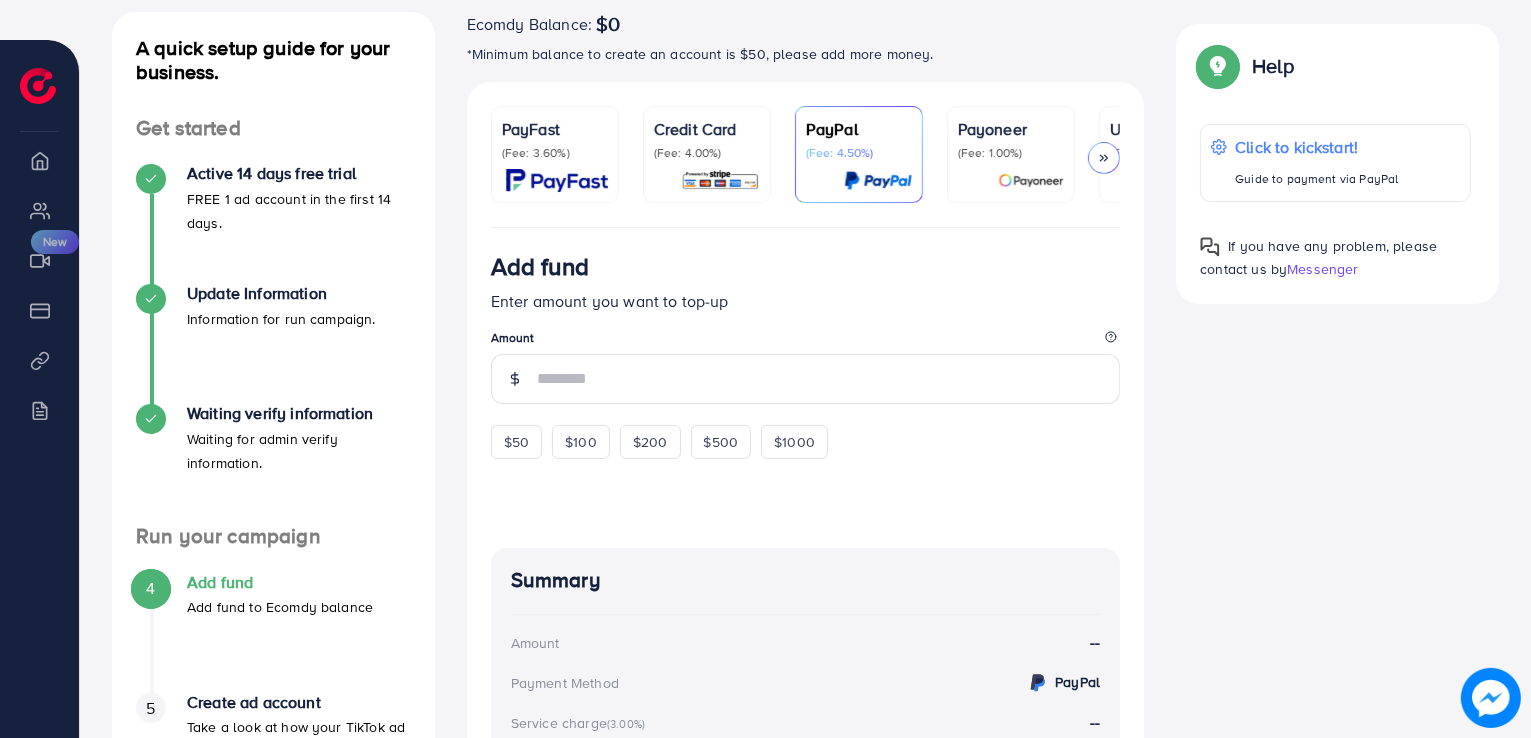 click on "Update Information   Information for run campaign." at bounding box center (273, 344) 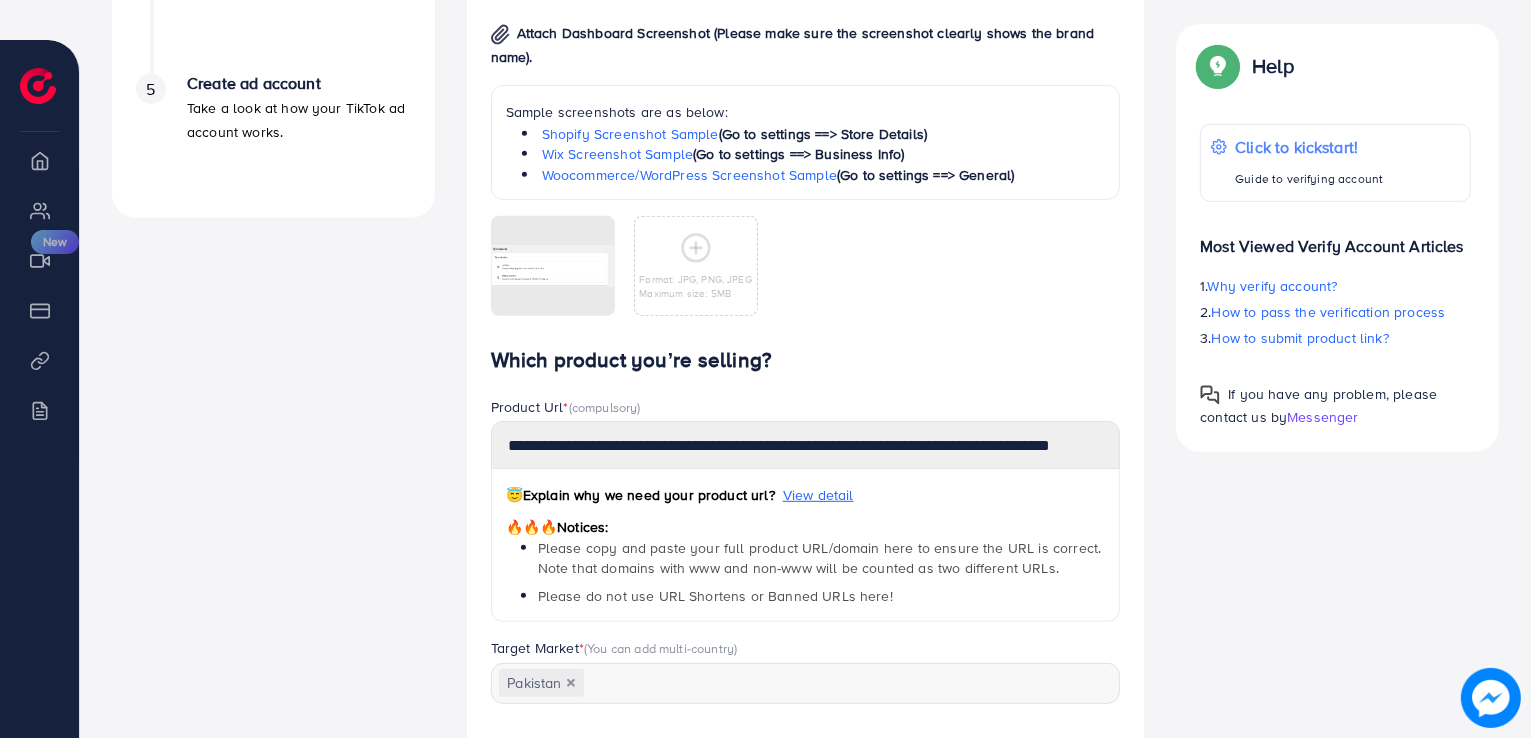 scroll, scrollTop: 1031, scrollLeft: 0, axis: vertical 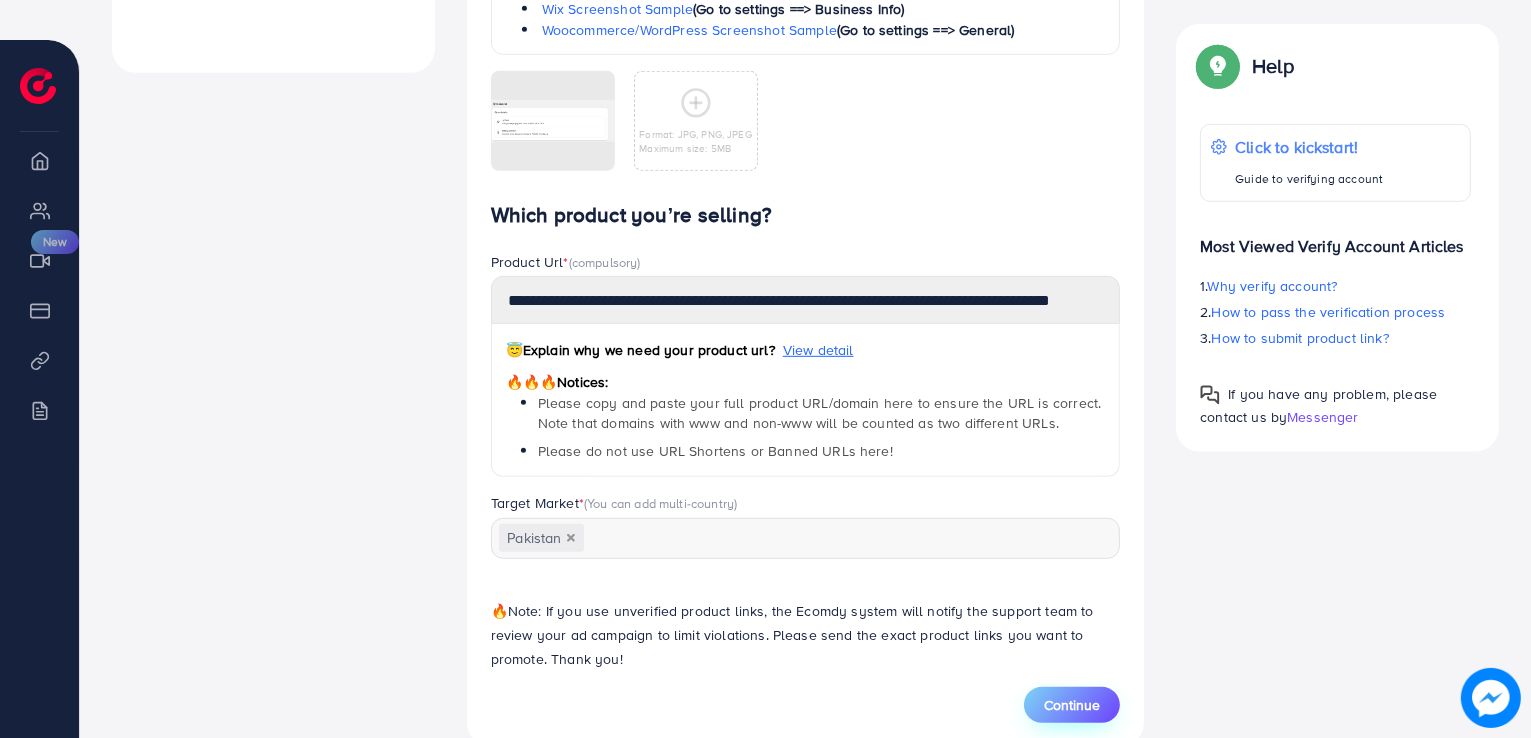 click on "Continue" at bounding box center [1072, 705] 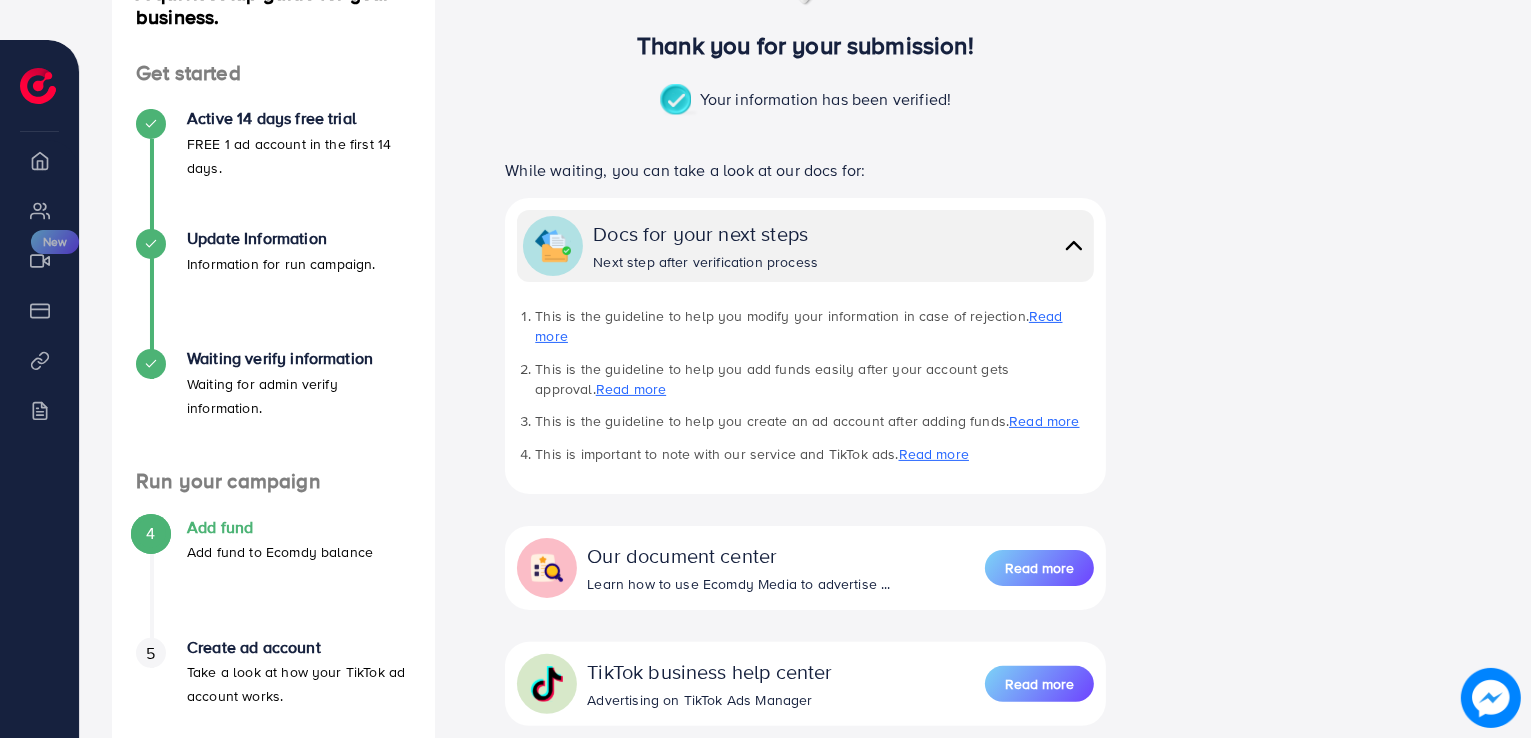 scroll, scrollTop: 323, scrollLeft: 0, axis: vertical 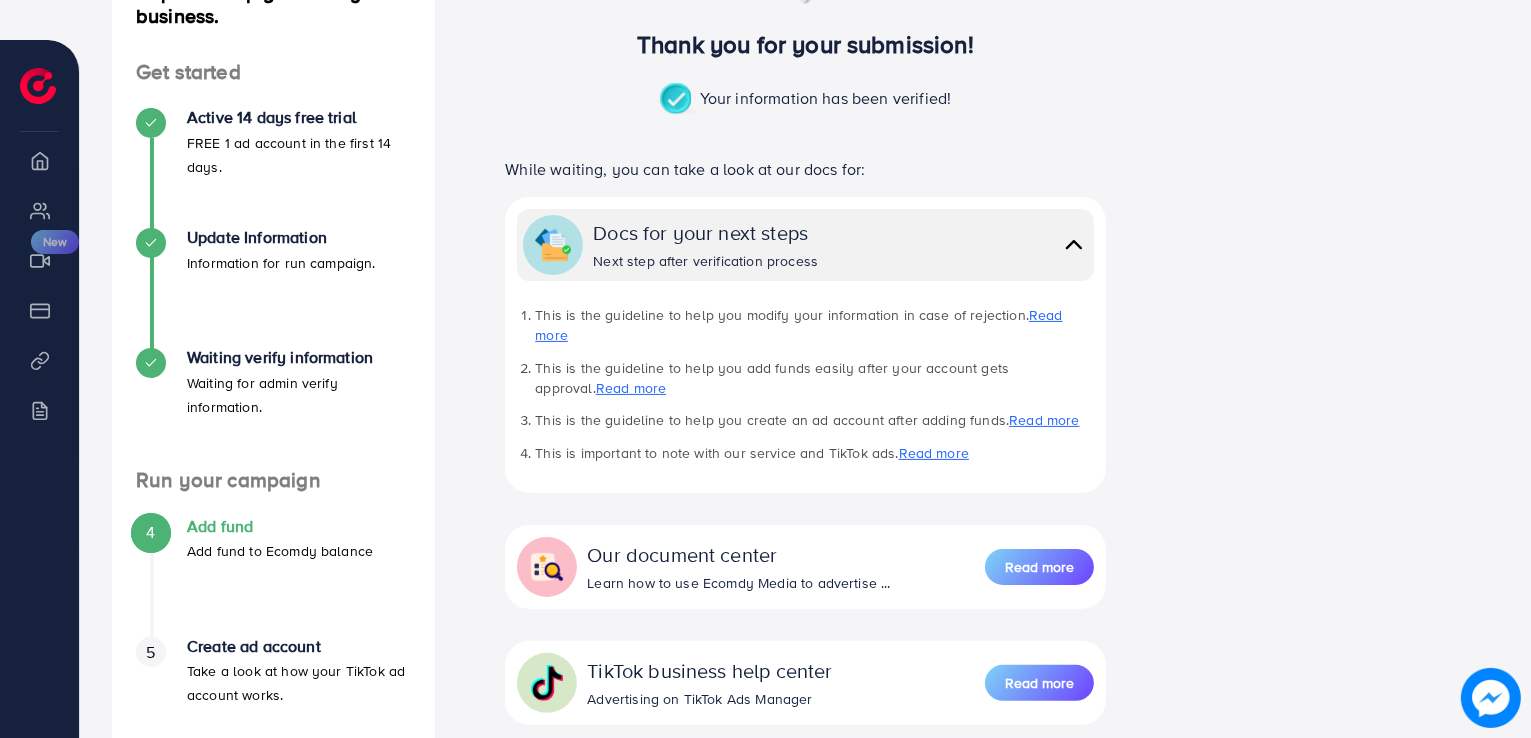 click on "Add fund" at bounding box center (280, 526) 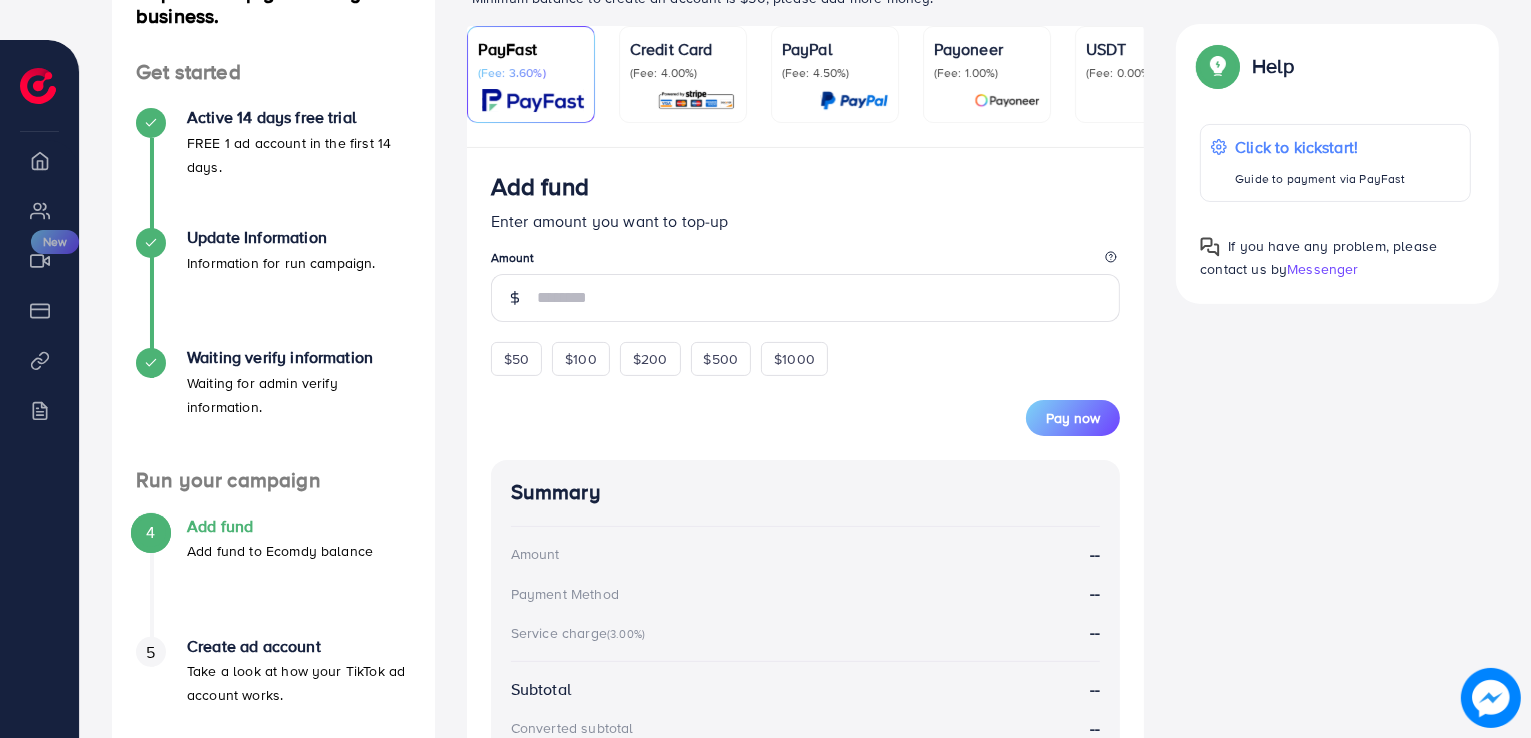 scroll, scrollTop: 0, scrollLeft: 0, axis: both 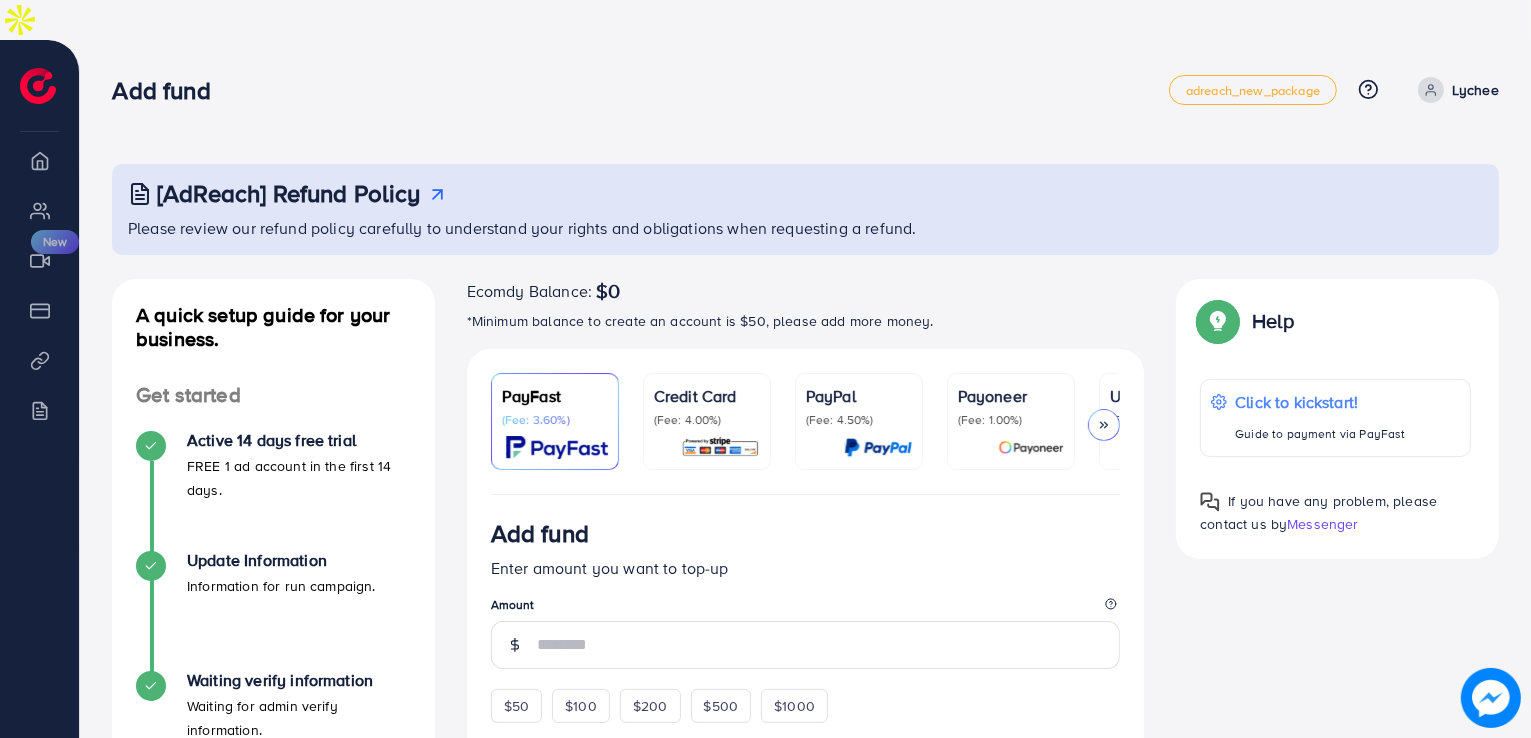 click on "Credit Card   (Fee: 4.00%)" at bounding box center (707, 421) 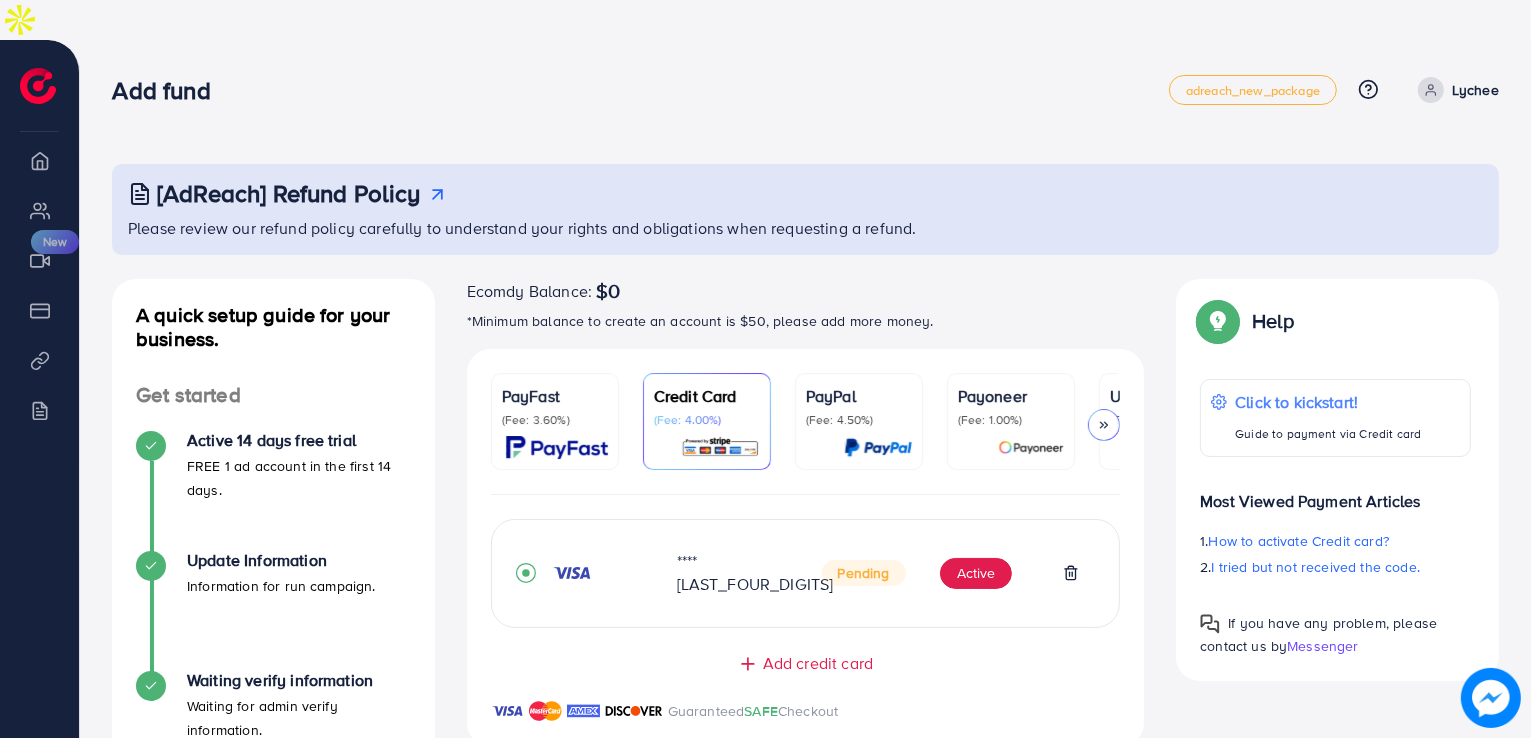 click on "Help   Help   Click to kickstart!   Guide to payment via Credit card   Most Viewed Payment Articles   1.  How to activate Credit card?  2.  I tried but not received the code.  If you have any problem, please contact us by   Messenger" at bounding box center [1337, 480] 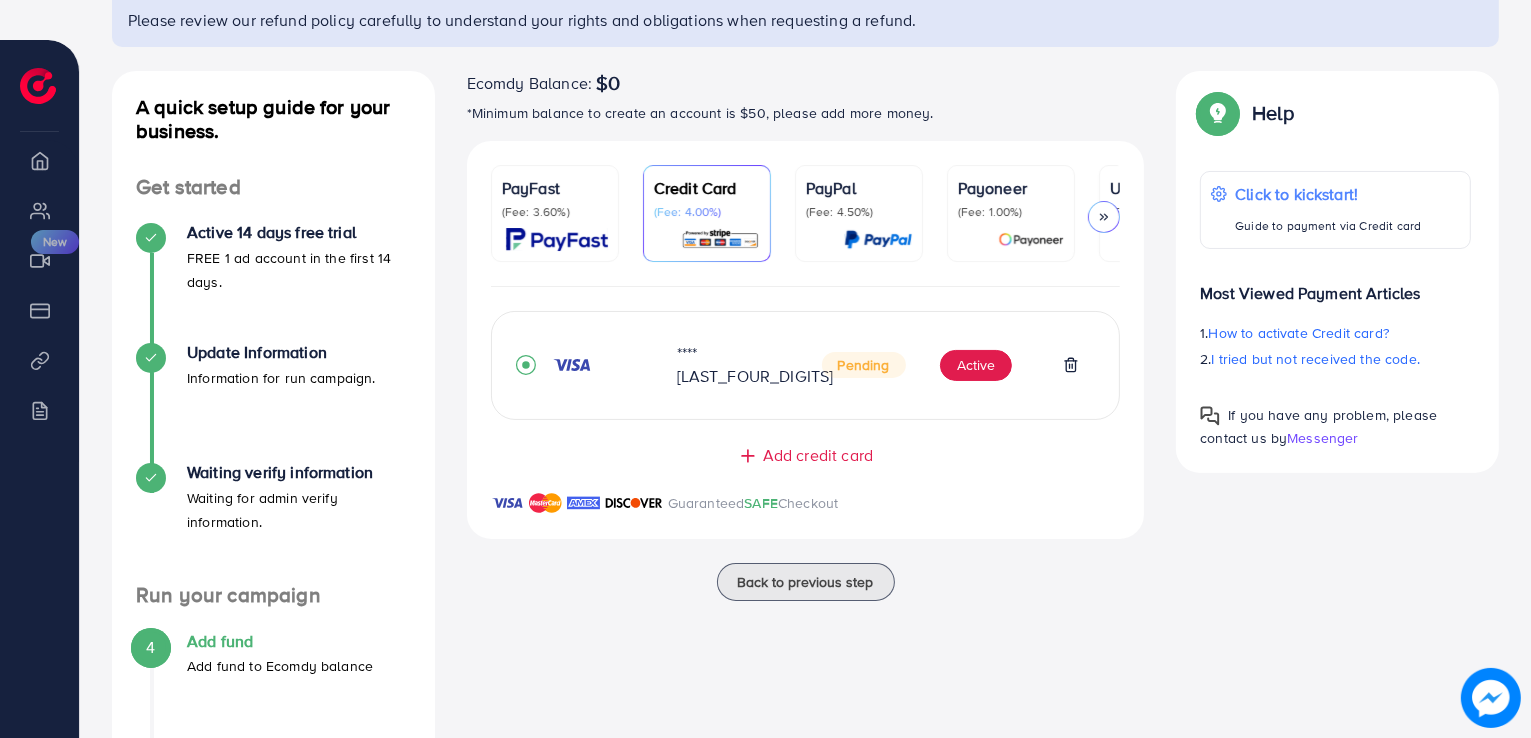 scroll, scrollTop: 212, scrollLeft: 0, axis: vertical 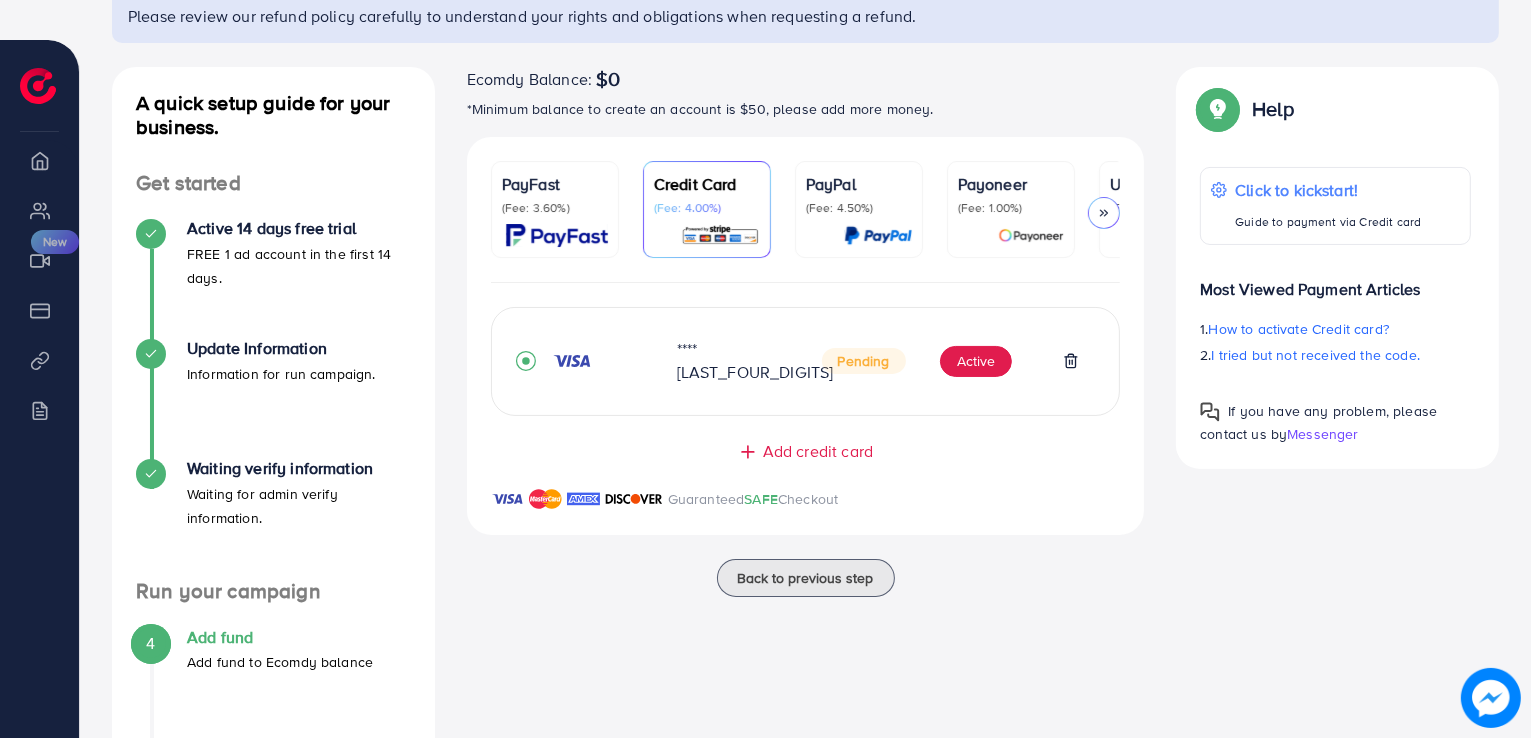 click on "PayFast   (Fee: 3.60%)" at bounding box center (555, 209) 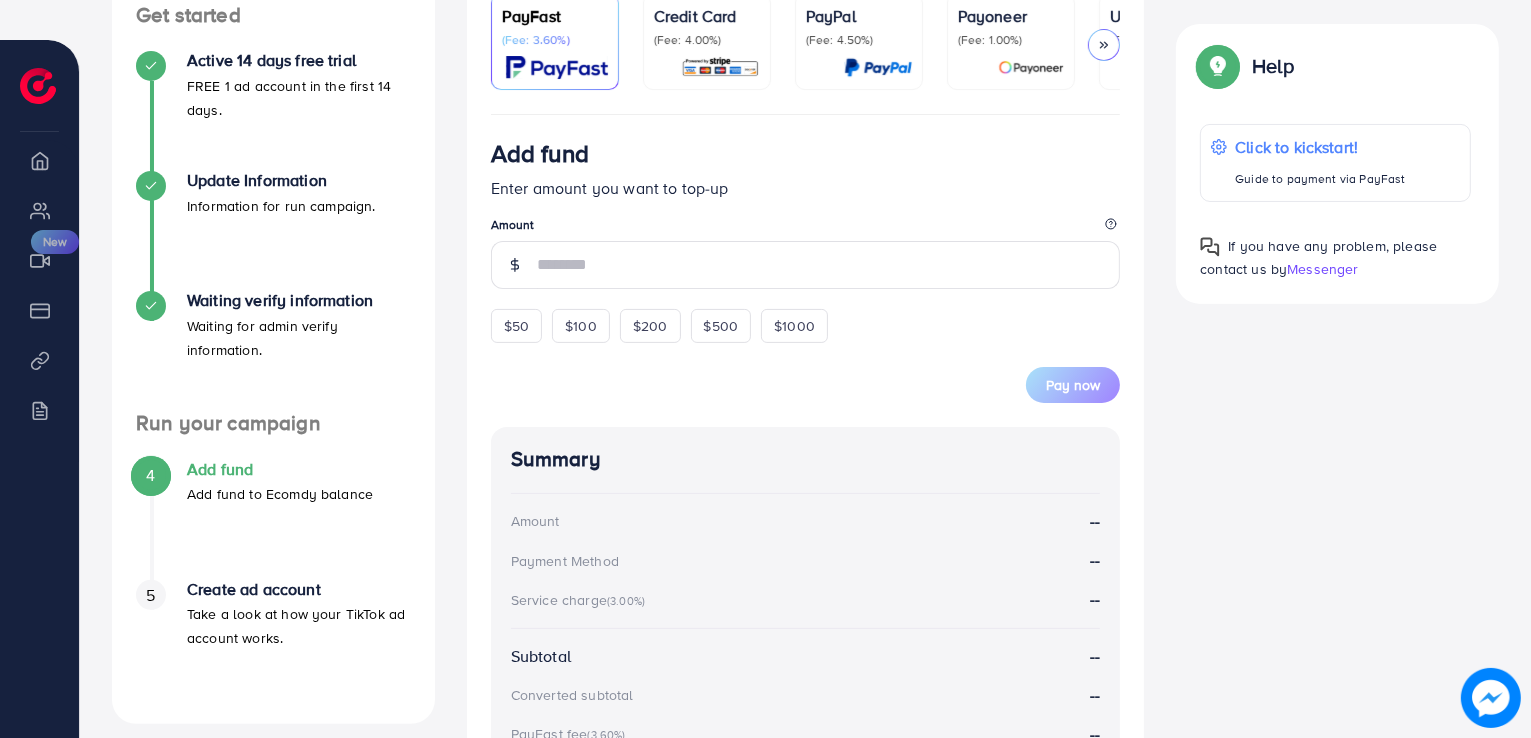 scroll, scrollTop: 264, scrollLeft: 0, axis: vertical 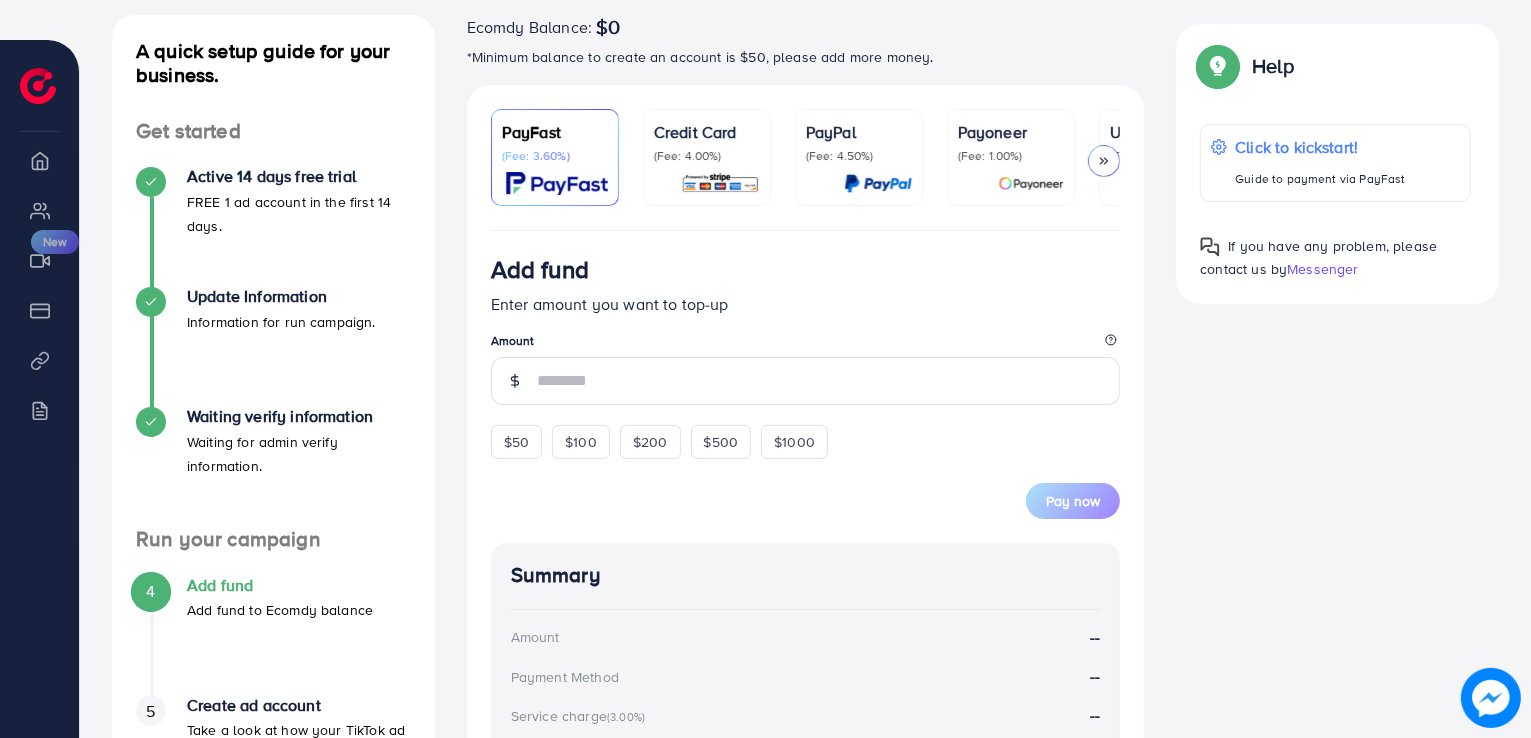 click at bounding box center (720, 183) 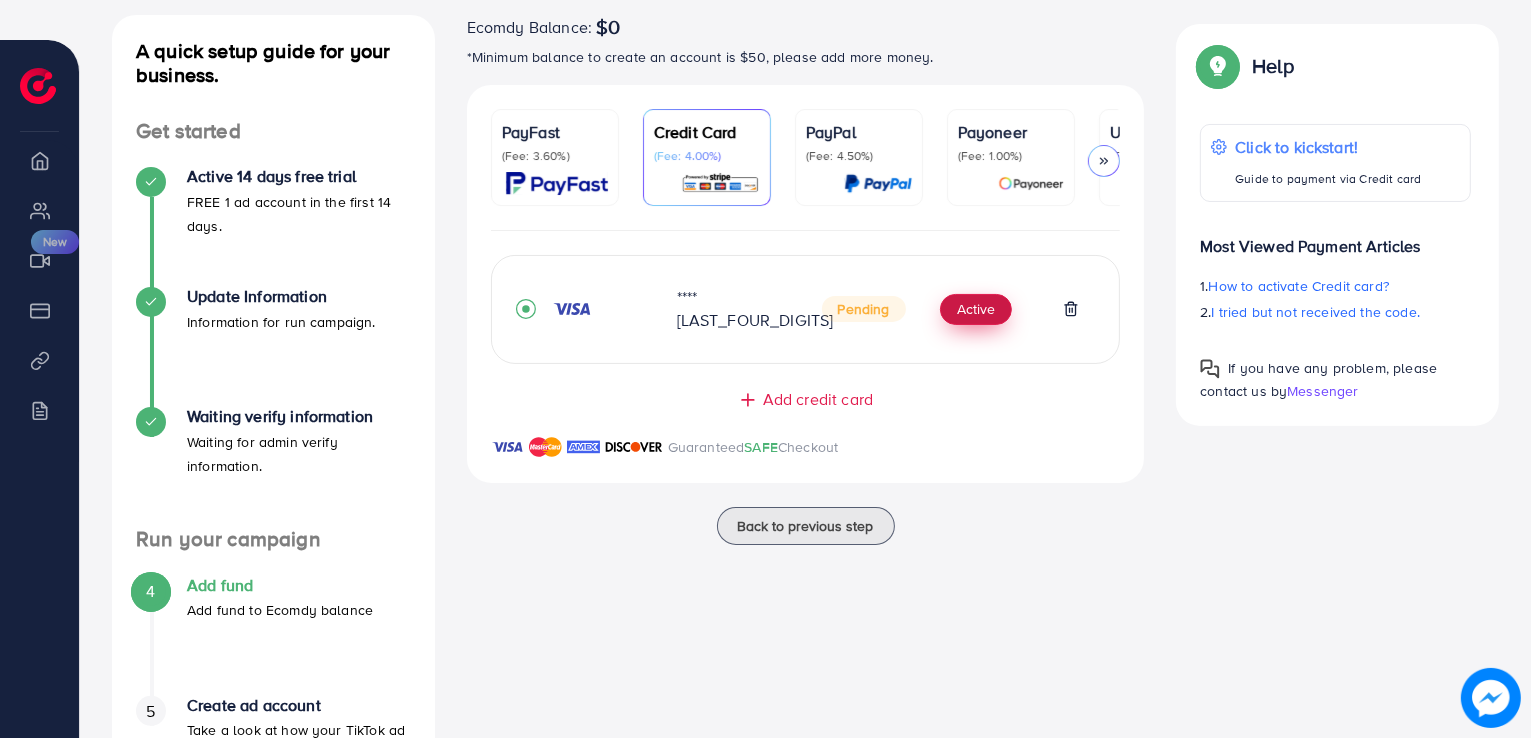 click on "Active" at bounding box center (976, 310) 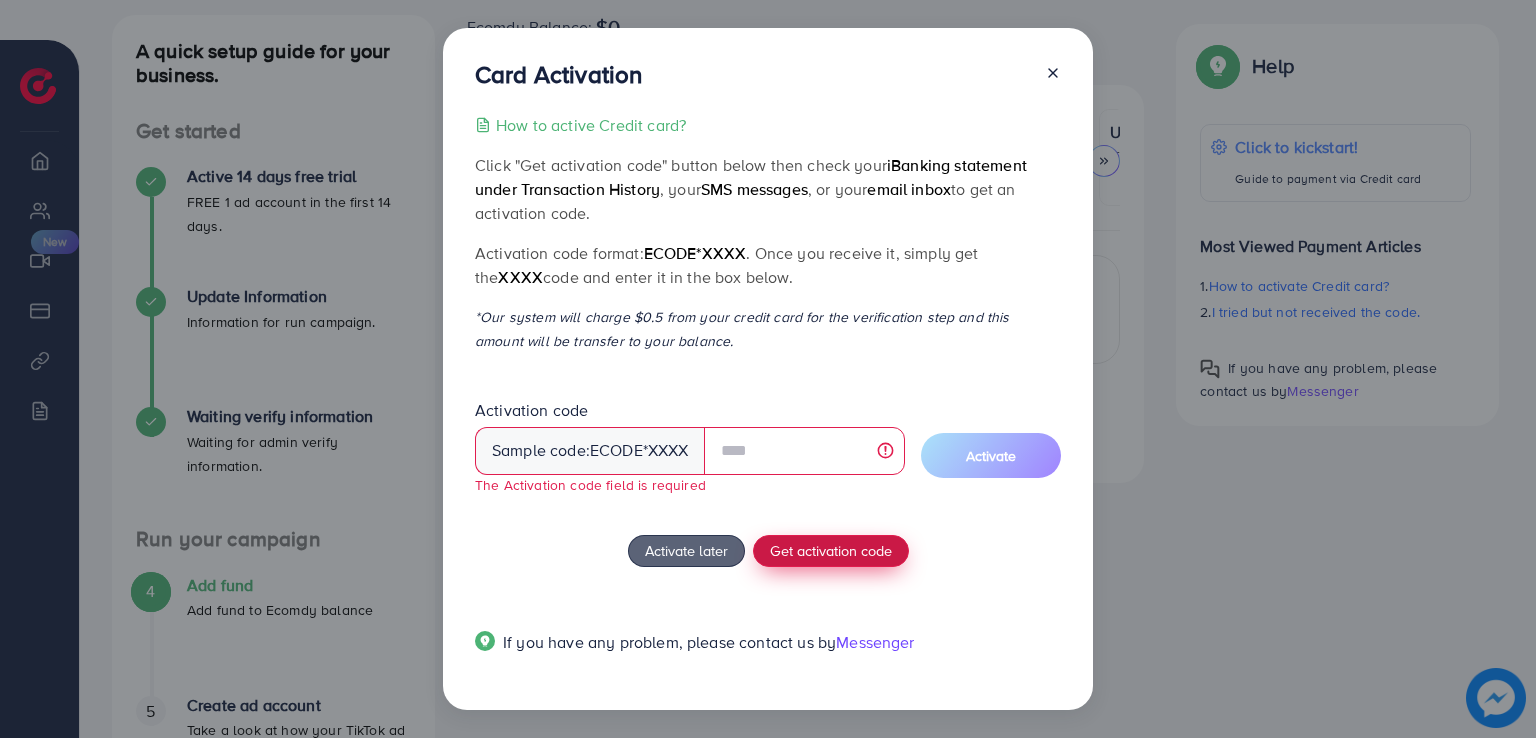click on "Get activation code" at bounding box center [831, 550] 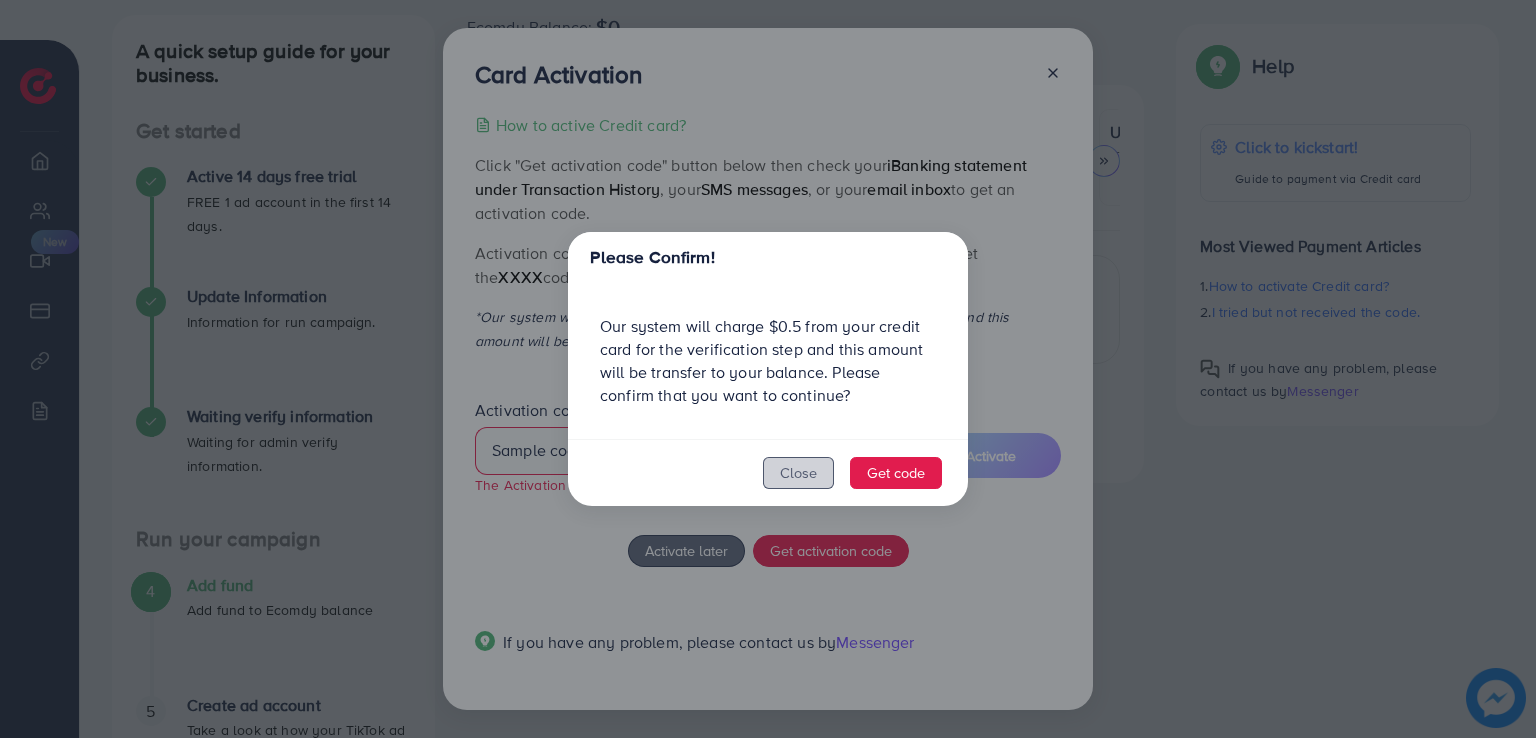 click on "Close" at bounding box center (798, 473) 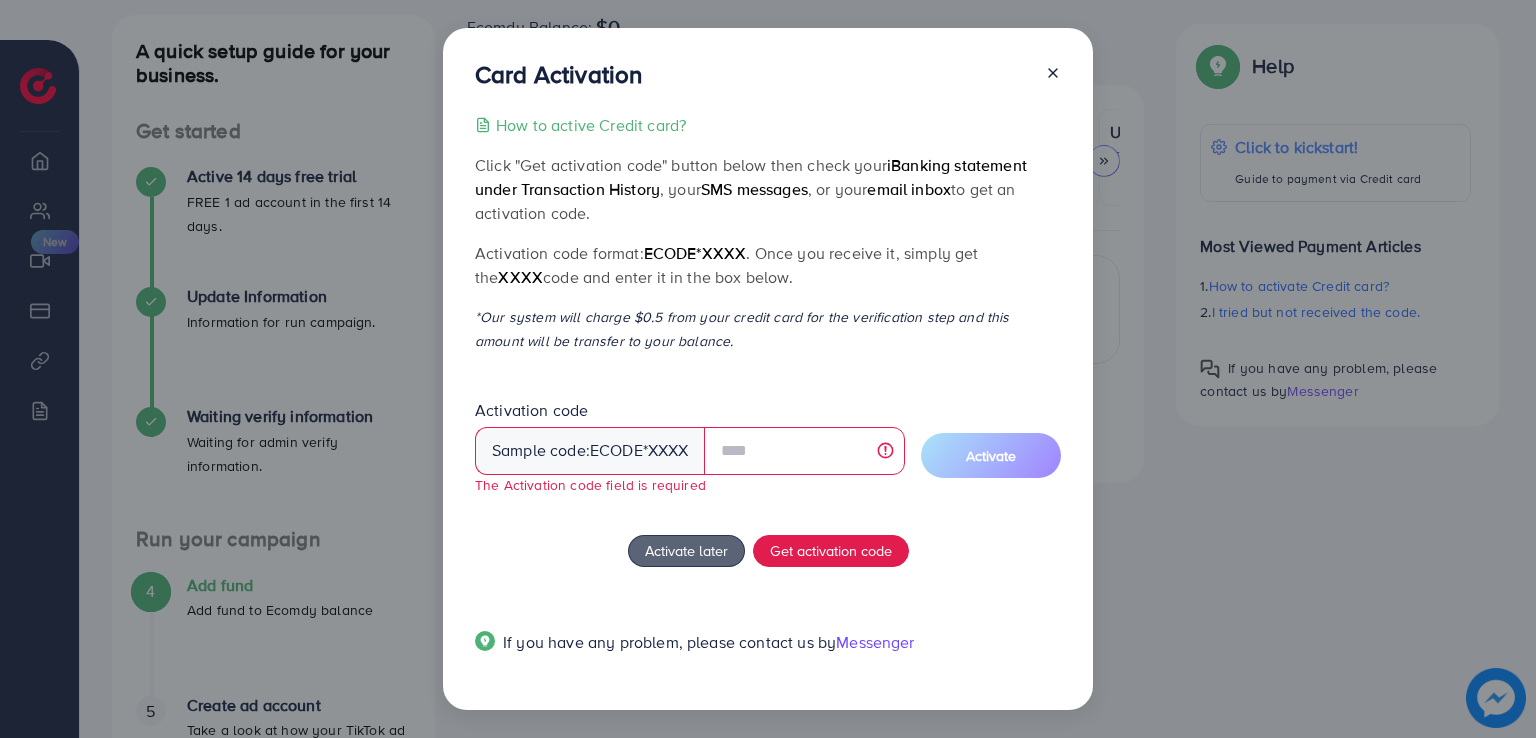 click 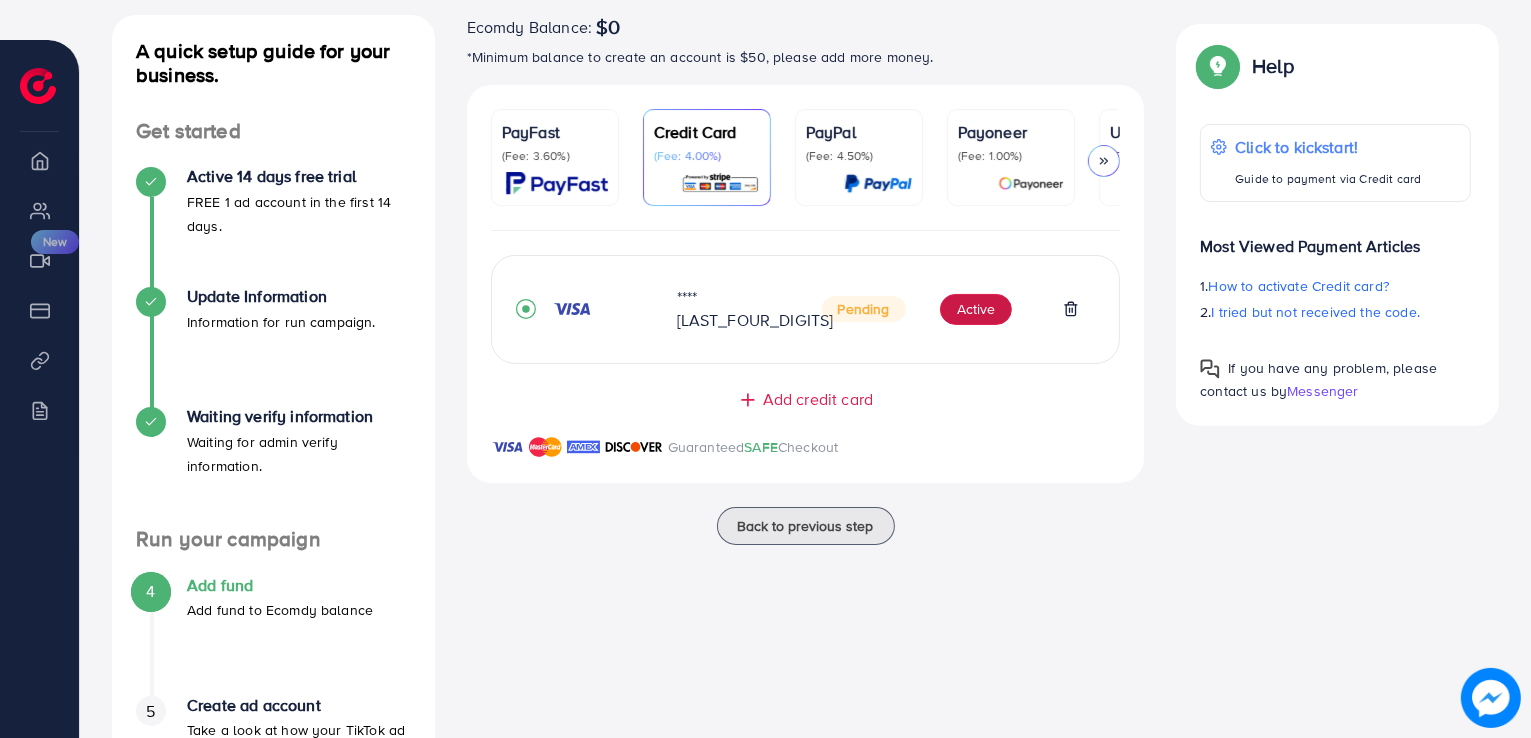 scroll, scrollTop: 0, scrollLeft: 0, axis: both 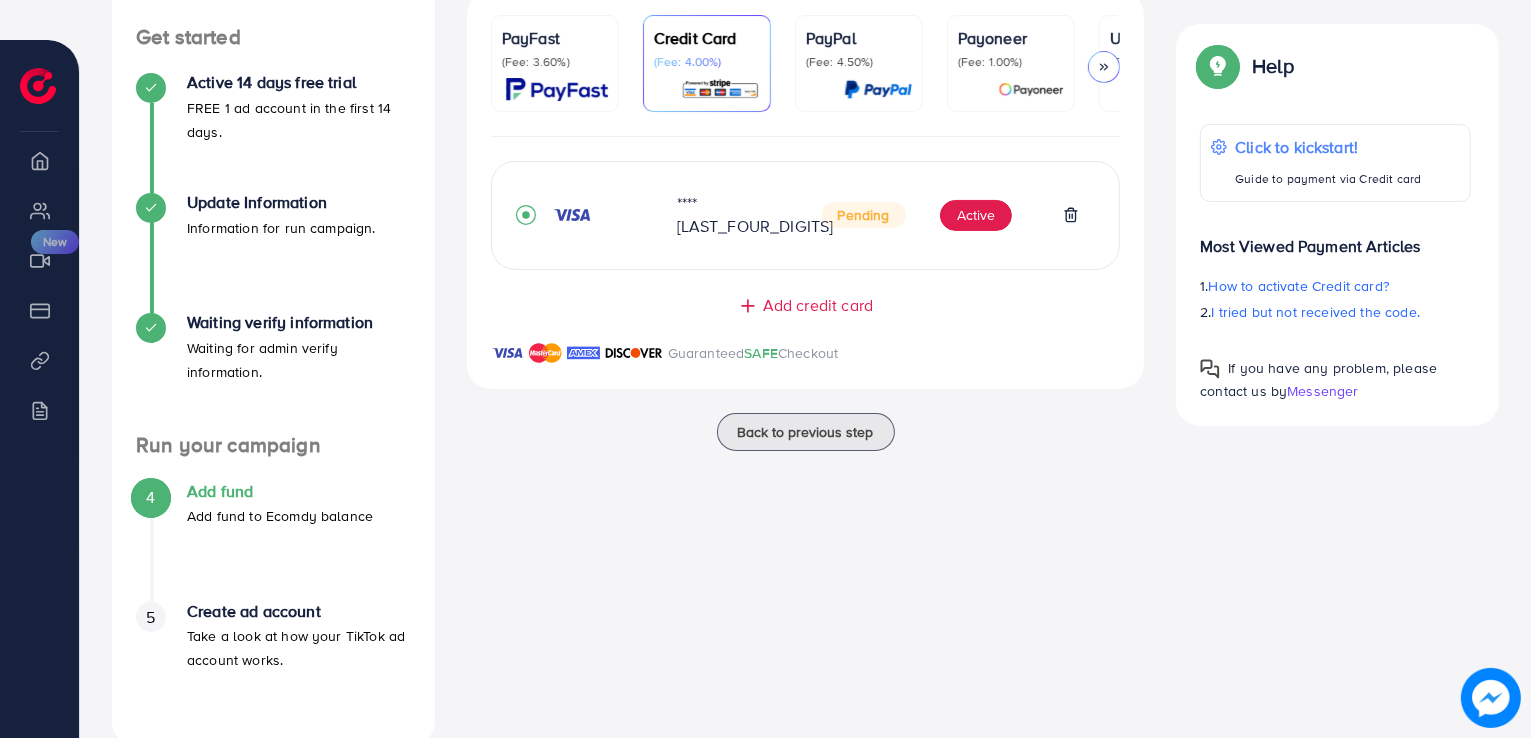 click on "Ecomdy Balance:   $0  *Minimum balance to create an account is $50, please add more money.   PayFast   (Fee: 3.60%)   Credit Card   (Fee: 4.00%)   PayPal   (Fee: 4.50%)   Payoneer   (Fee: 1.00%)   USDT   (Fee: 0.00%)   Airwallex   (Fee: 0.00%)   Currency Code:   Merchant ID:   Merchant Name:   Token:   Success URL:   Failure URL:   Checkout URL:   Customer Email:   Customer Mobile:   Transaction Amount:   Basket ID:   Transaction Date:  Add fund Enter amount you want to top-up Amount $50 $100 $200 $500 $1000  Pay now   Summary   Amount   --   Payment Method   --   Service charge   (3.00%)   --   Subtotal   --   Converted subtotal   --   PayFast fee   (3.60%)   --   Total Amount   --   If you have any problem, please contact us by   Messenger   Top-up Success!   Thanks you for your purchase. Please check your balance again.   Summary   Client   Lychee   Amount   0 USD   Payment Method   Visa   Service charge  0 USD  Credit card fee  0 USD  Total Amount = Amount + Service charge  + Credit card fee    0 USD  5%" at bounding box center [806, 333] 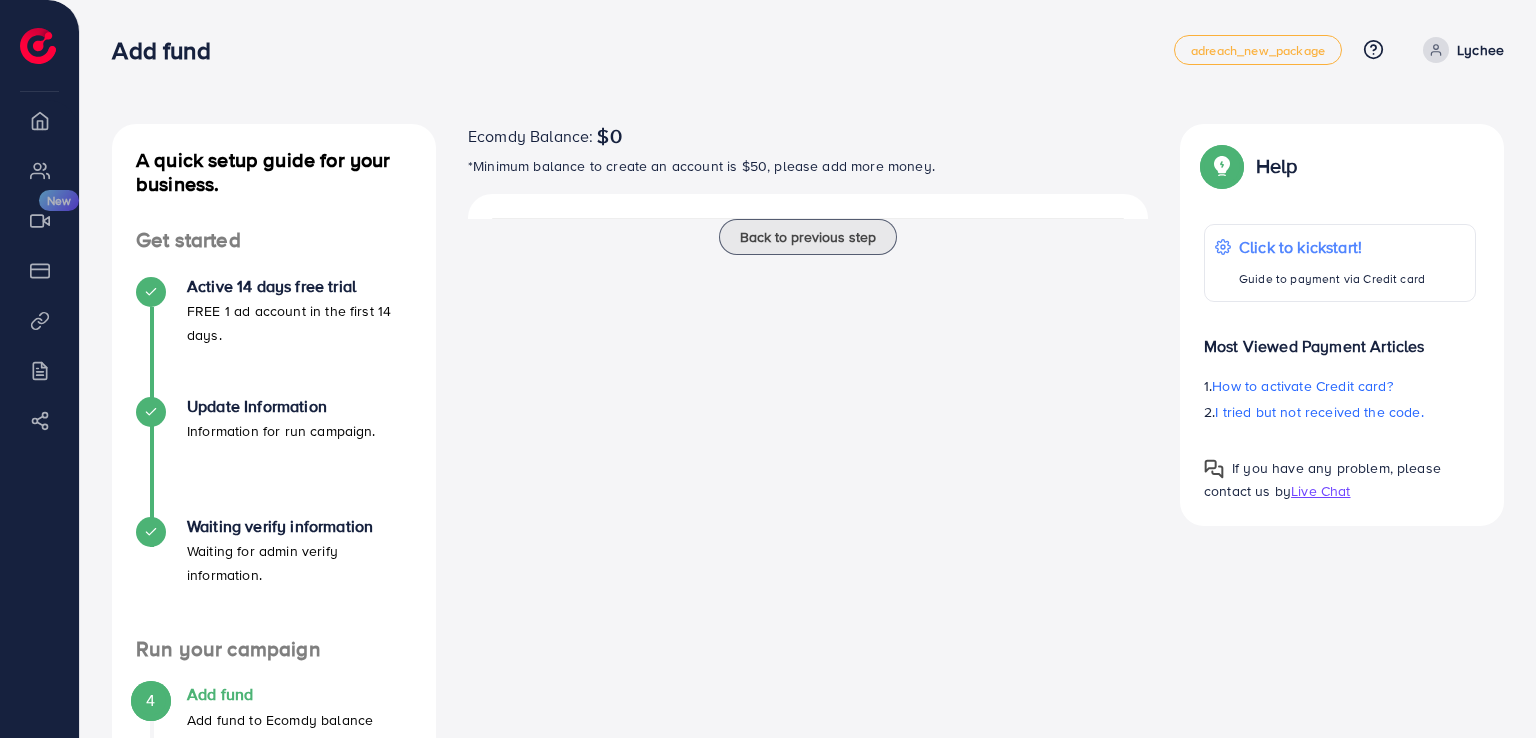 scroll, scrollTop: 0, scrollLeft: 0, axis: both 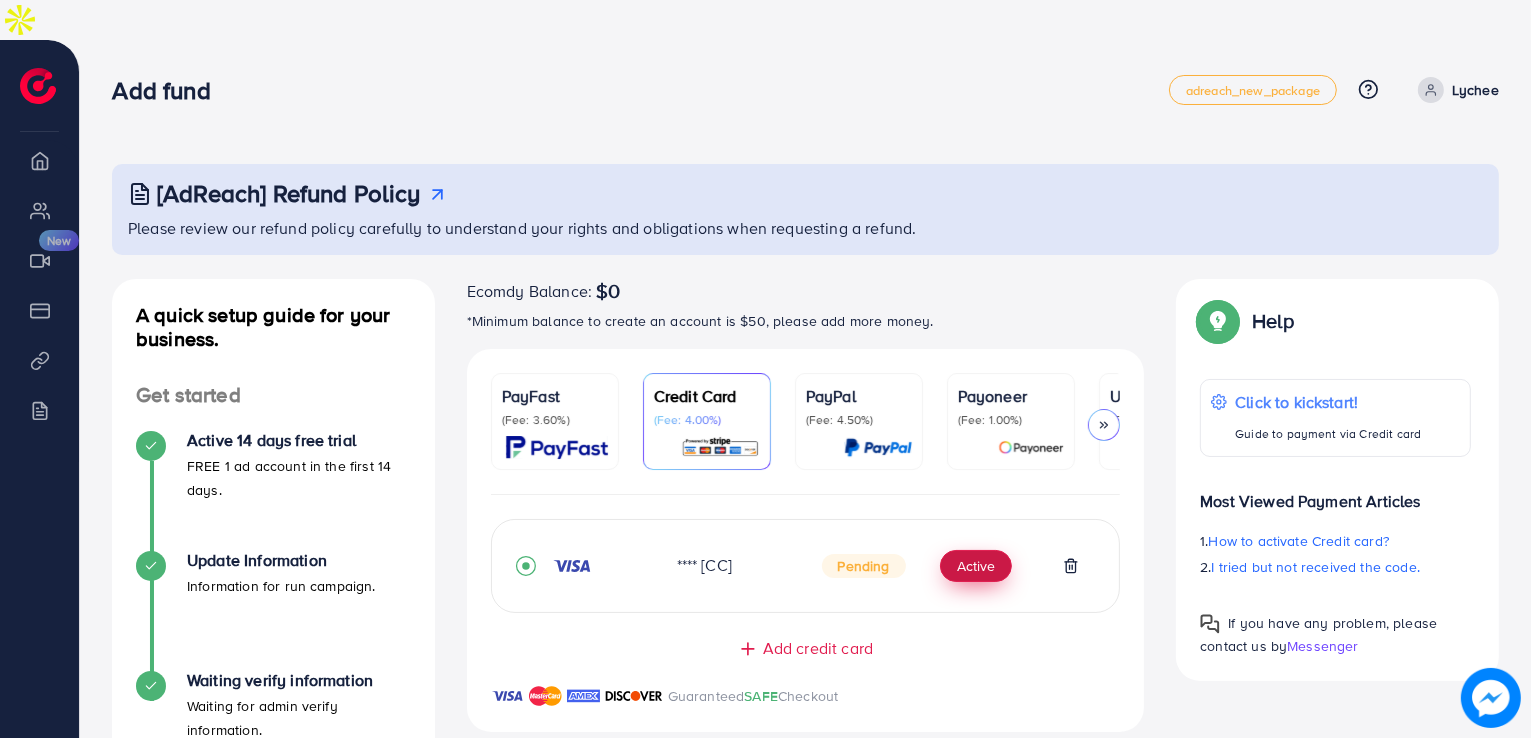 click on "Active" at bounding box center [976, 566] 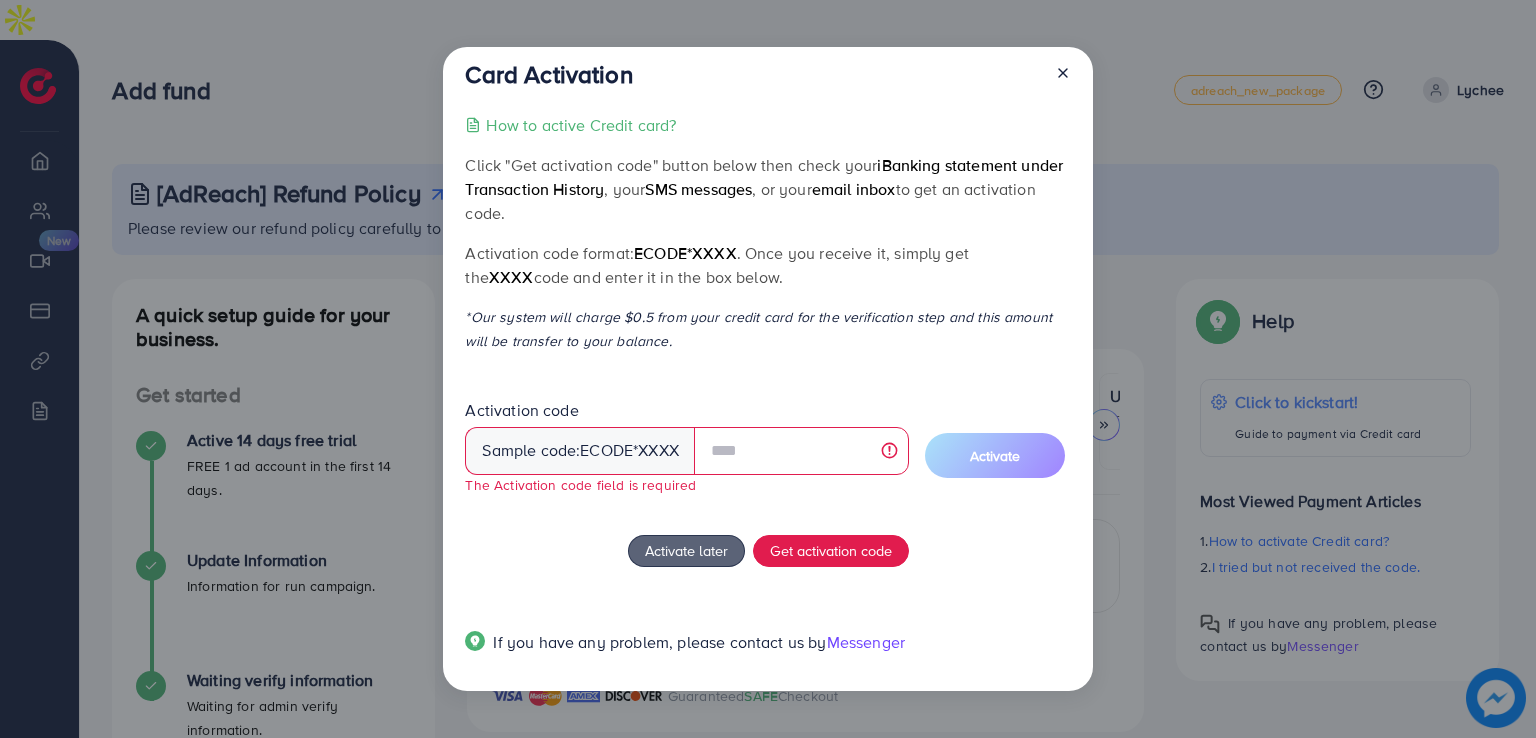click on "Click "Get activation code" button below then check your  iBanking statement under Transaction History , your  SMS messages , or your  email inbox  to get an activation code." at bounding box center (767, 189) 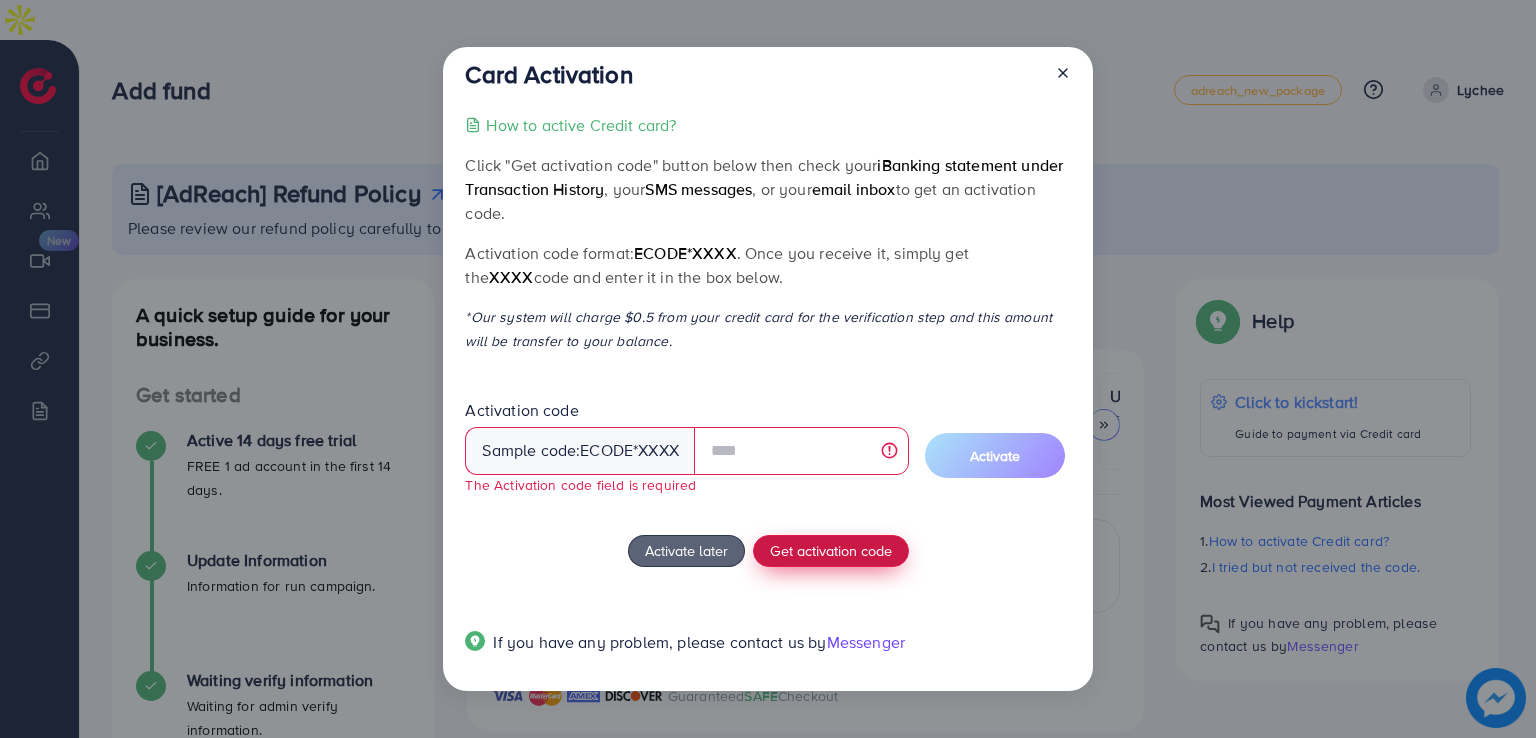 click on "Get activation code" at bounding box center (831, 550) 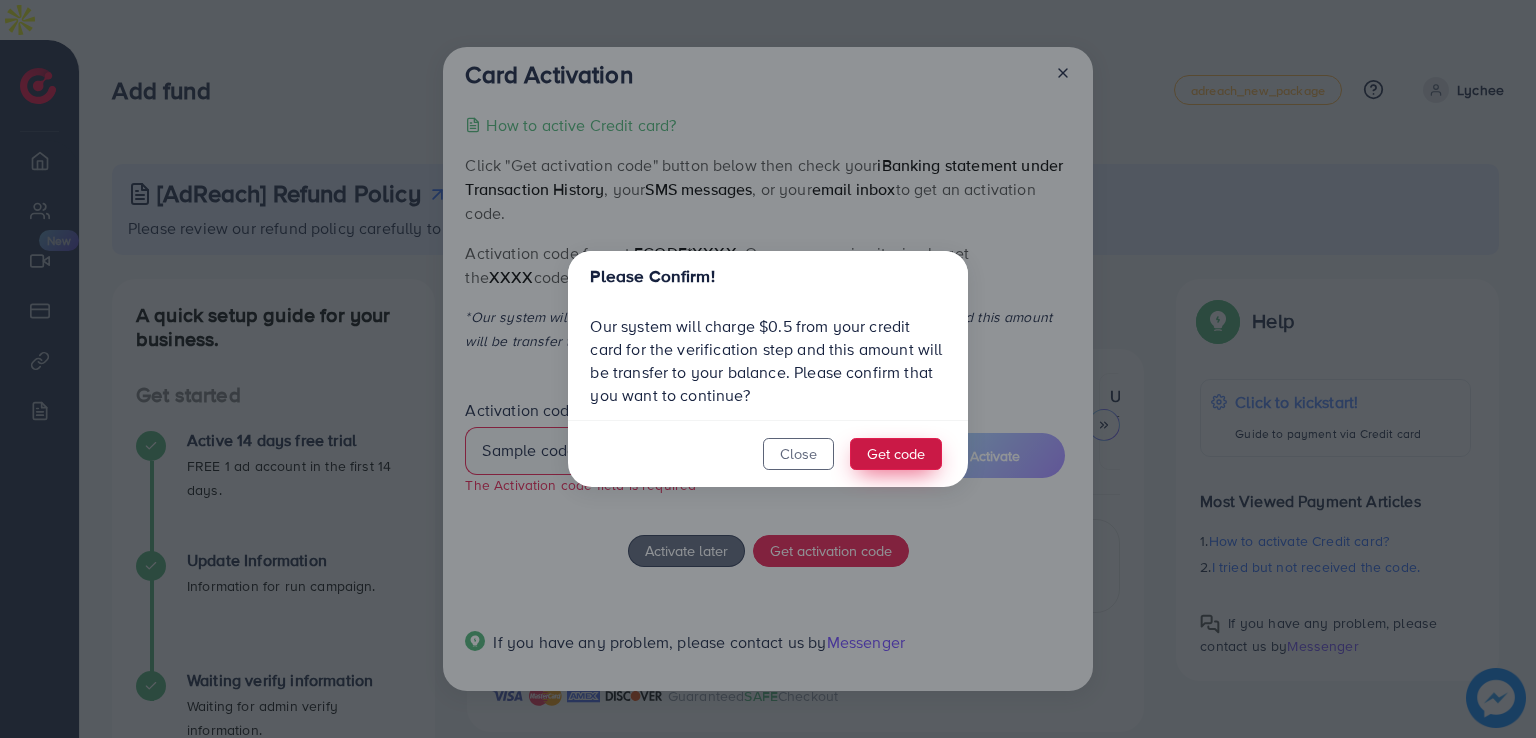 click on "Get code" at bounding box center [896, 454] 